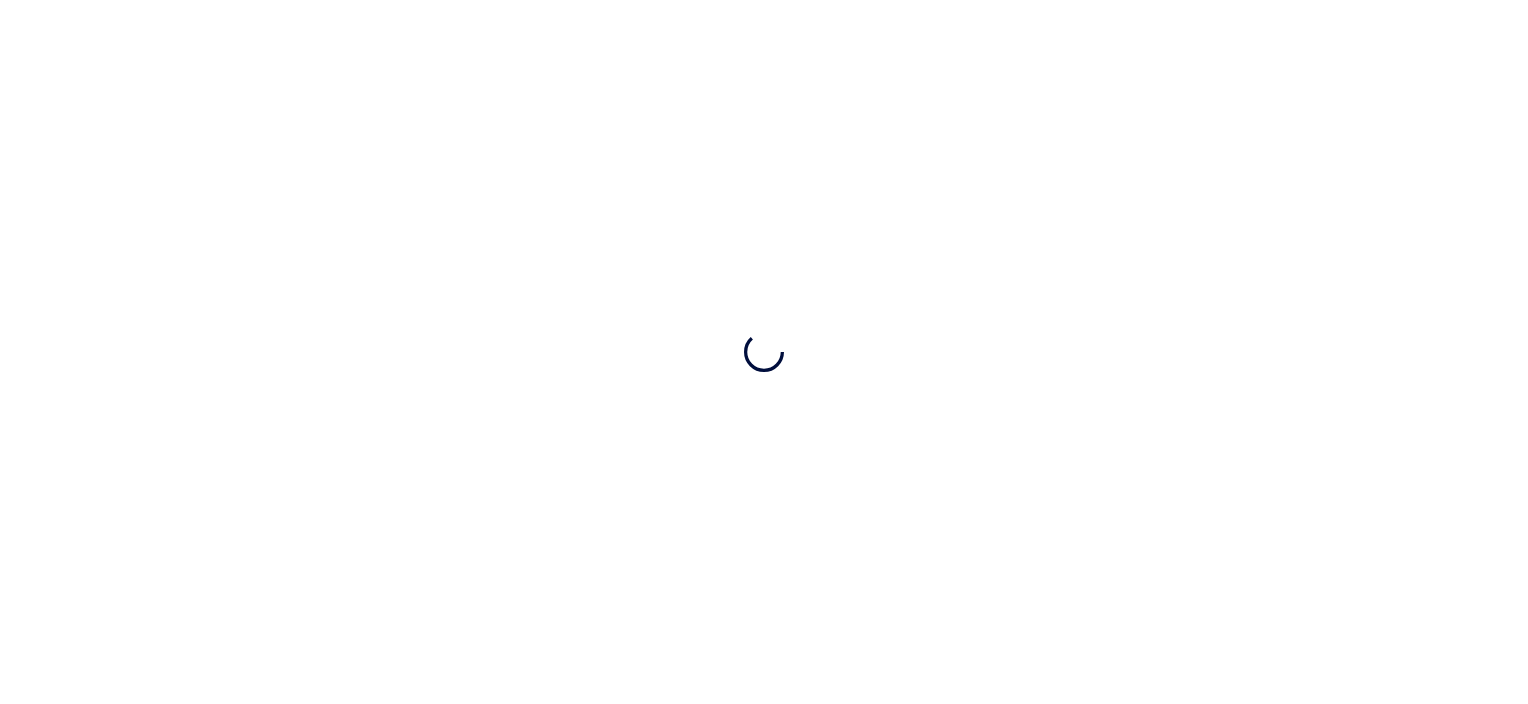 scroll, scrollTop: 0, scrollLeft: 0, axis: both 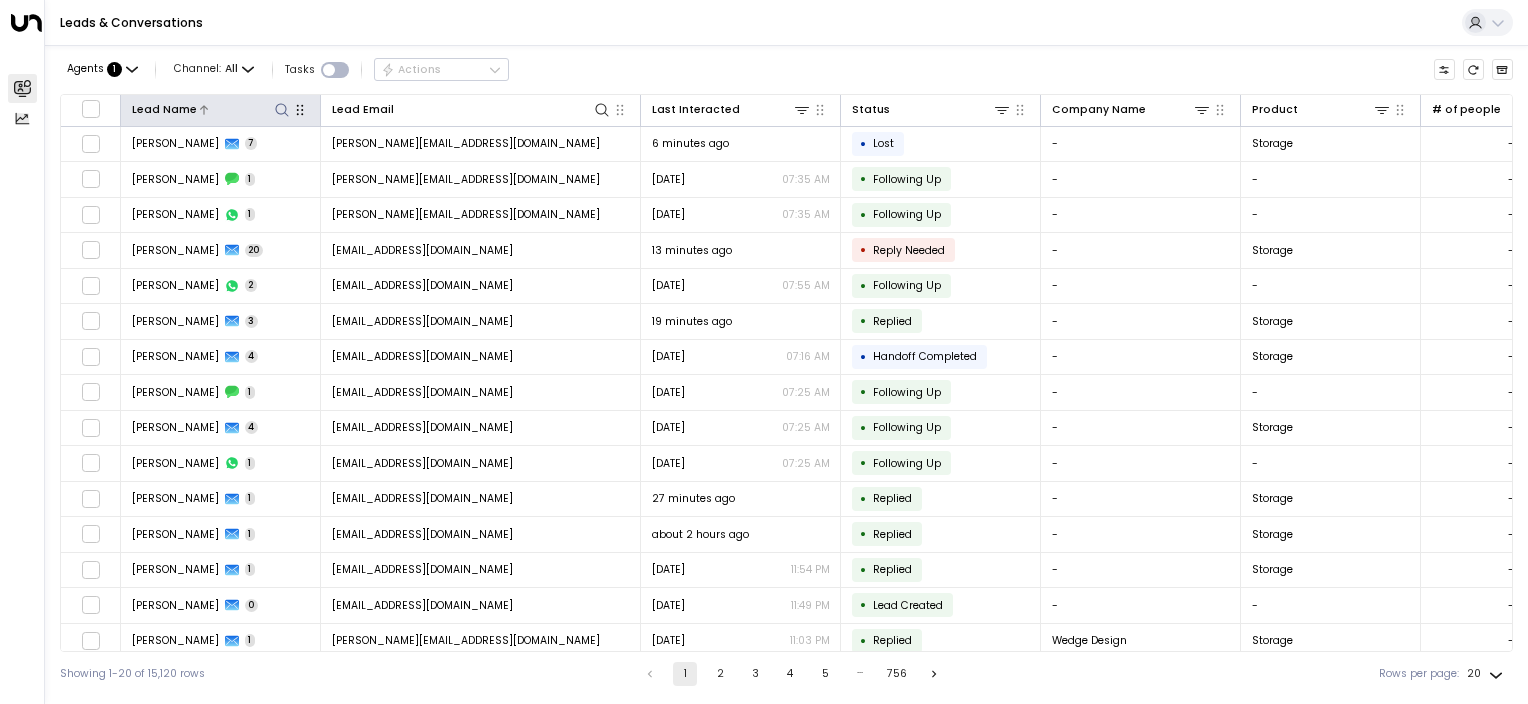 click 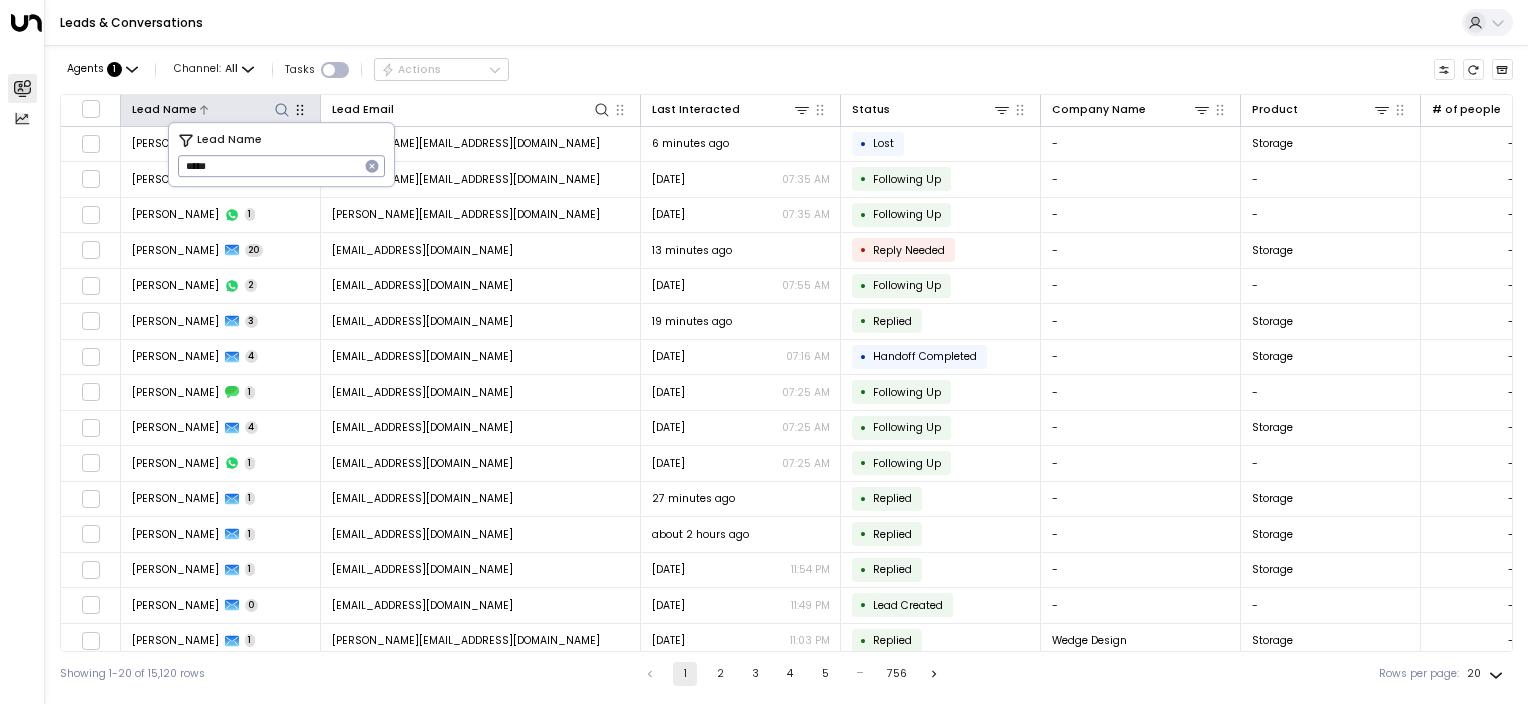 type on "******" 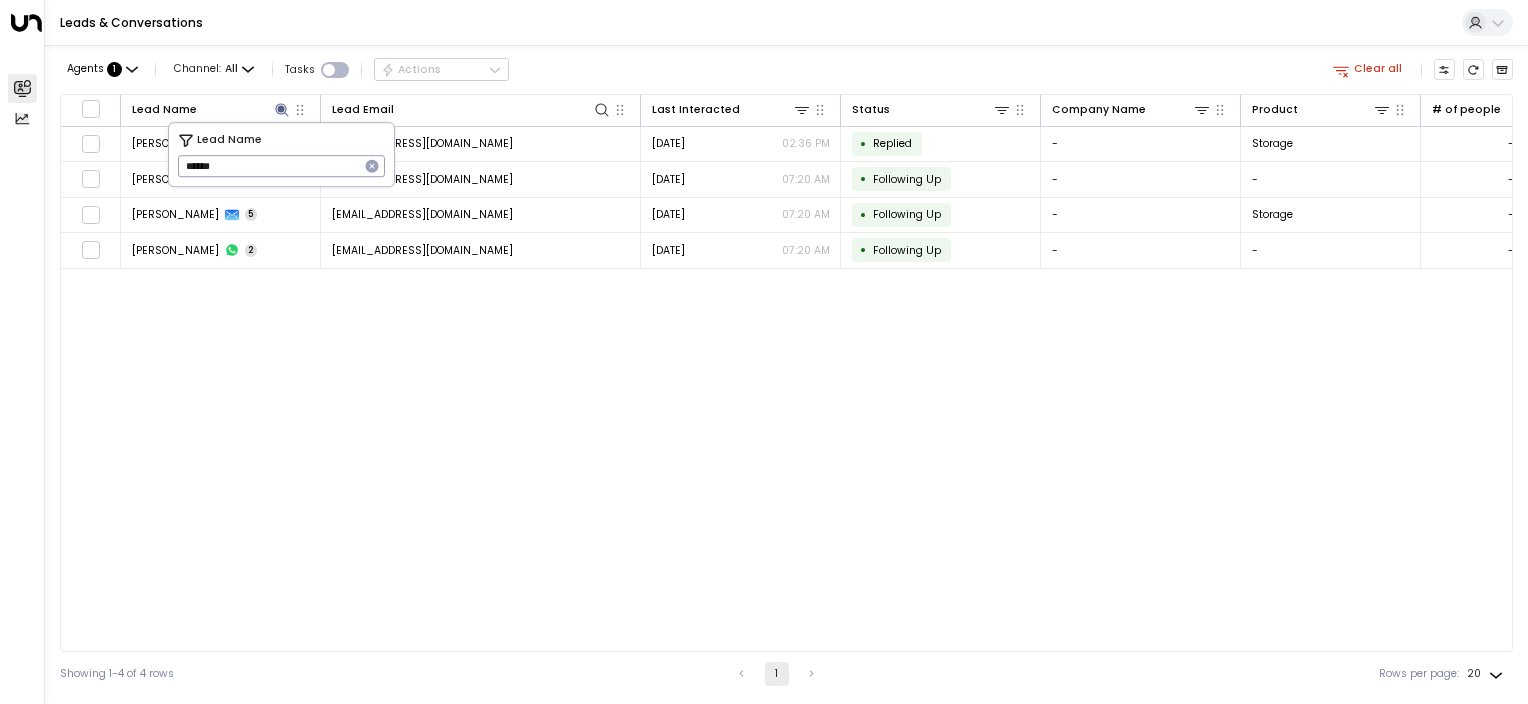 click on "Lead Name Lead Email Last Interacted Status Company Name Product # of people AI mode Trigger Phone Region Location [PERSON_NAME] 1 [EMAIL_ADDRESS][DOMAIN_NAME] [DATE] 02:36 PM • Replied - Storage - [EMAIL_ADDRESS][DOMAIN_NAME] [PHONE_NUMBER] [GEOGRAPHIC_DATA] [GEOGRAPHIC_DATA][PERSON_NAME] 1 [EMAIL_ADDRESS][DOMAIN_NAME] [DATE] 07:20 AM • Following Up - - - [PHONE_NUMBER] [PHONE_NUMBER] - - [PERSON_NAME] 5 [EMAIL_ADDRESS][DOMAIN_NAME] [DATE] 07:20 AM • Following Up - Storage - [EMAIL_ADDRESS][DOMAIN_NAME] [PHONE_NUMBER] [GEOGRAPHIC_DATA] [GEOGRAPHIC_DATA][PERSON_NAME] 2 [EMAIL_ADDRESS][DOMAIN_NAME] [DATE] 07:20 AM • Following Up - - - [PHONE_NUMBER] [PHONE_NUMBER] - -" at bounding box center (786, 373) 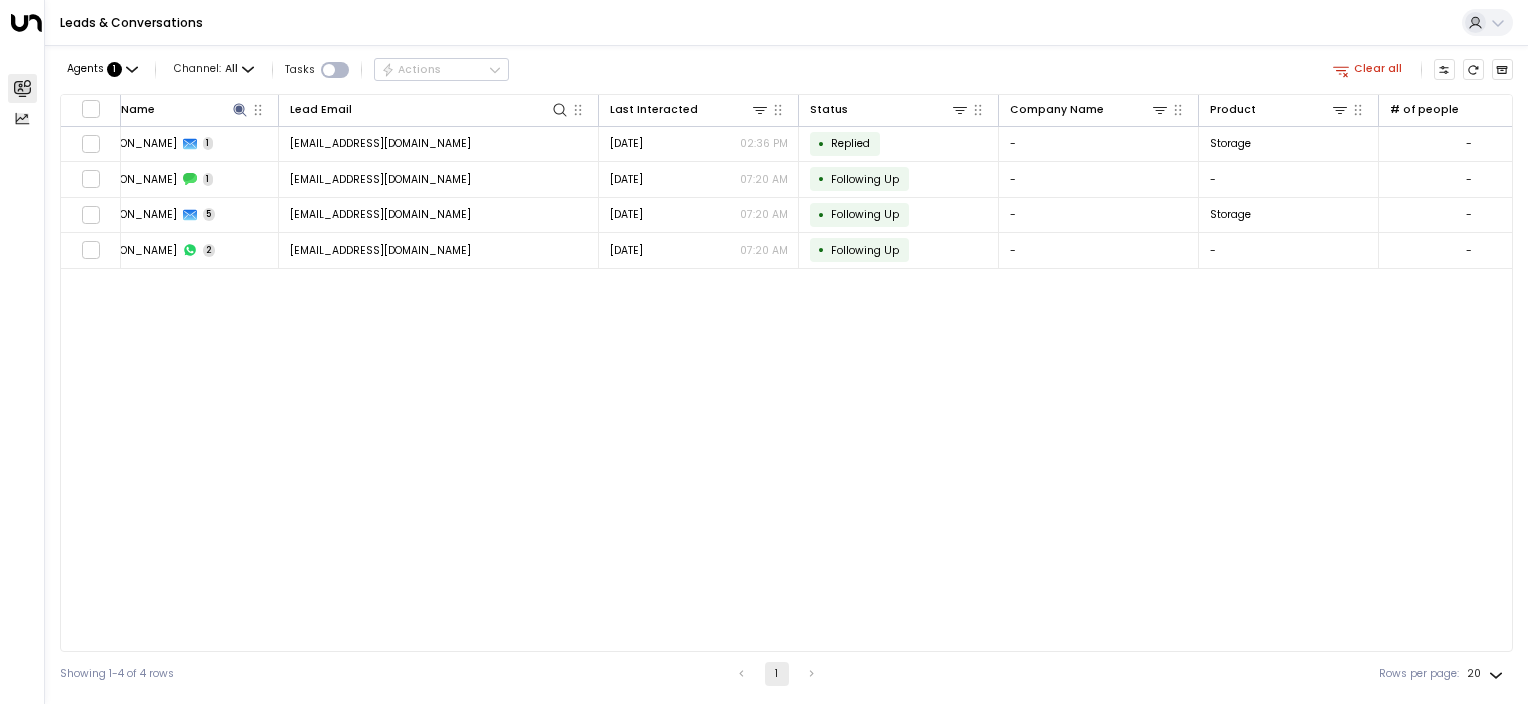 scroll, scrollTop: 0, scrollLeft: 0, axis: both 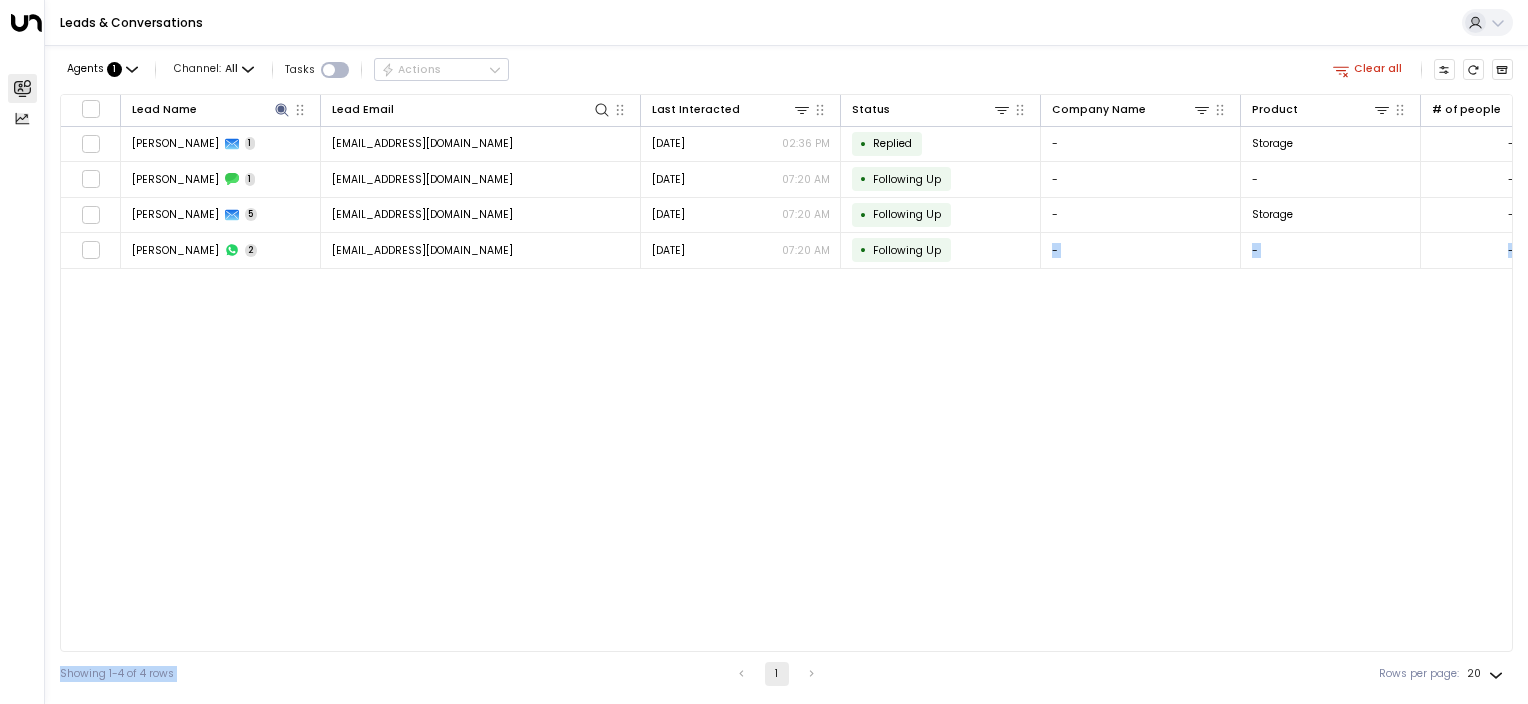 drag, startPoint x: 760, startPoint y: 655, endPoint x: 952, endPoint y: 646, distance: 192.21082 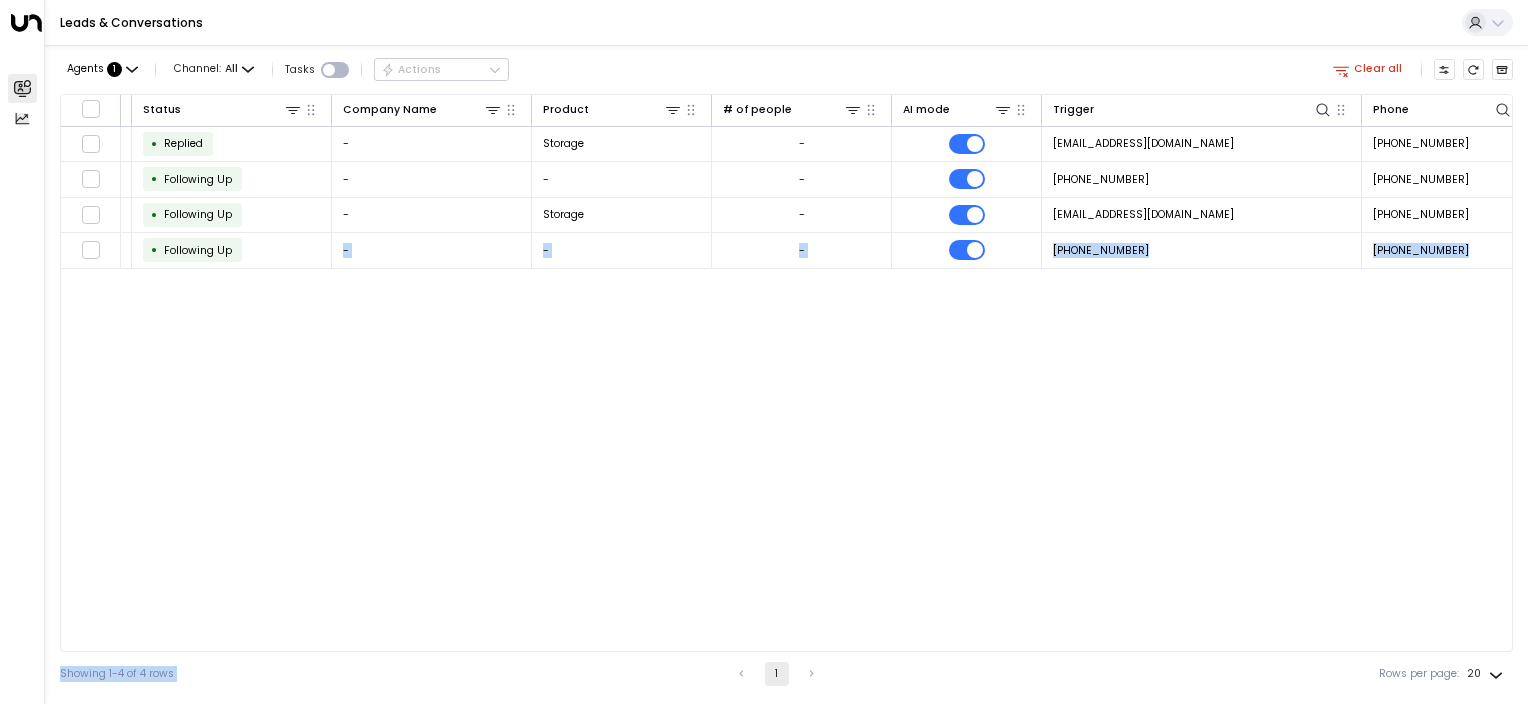 scroll, scrollTop: 0, scrollLeft: 716, axis: horizontal 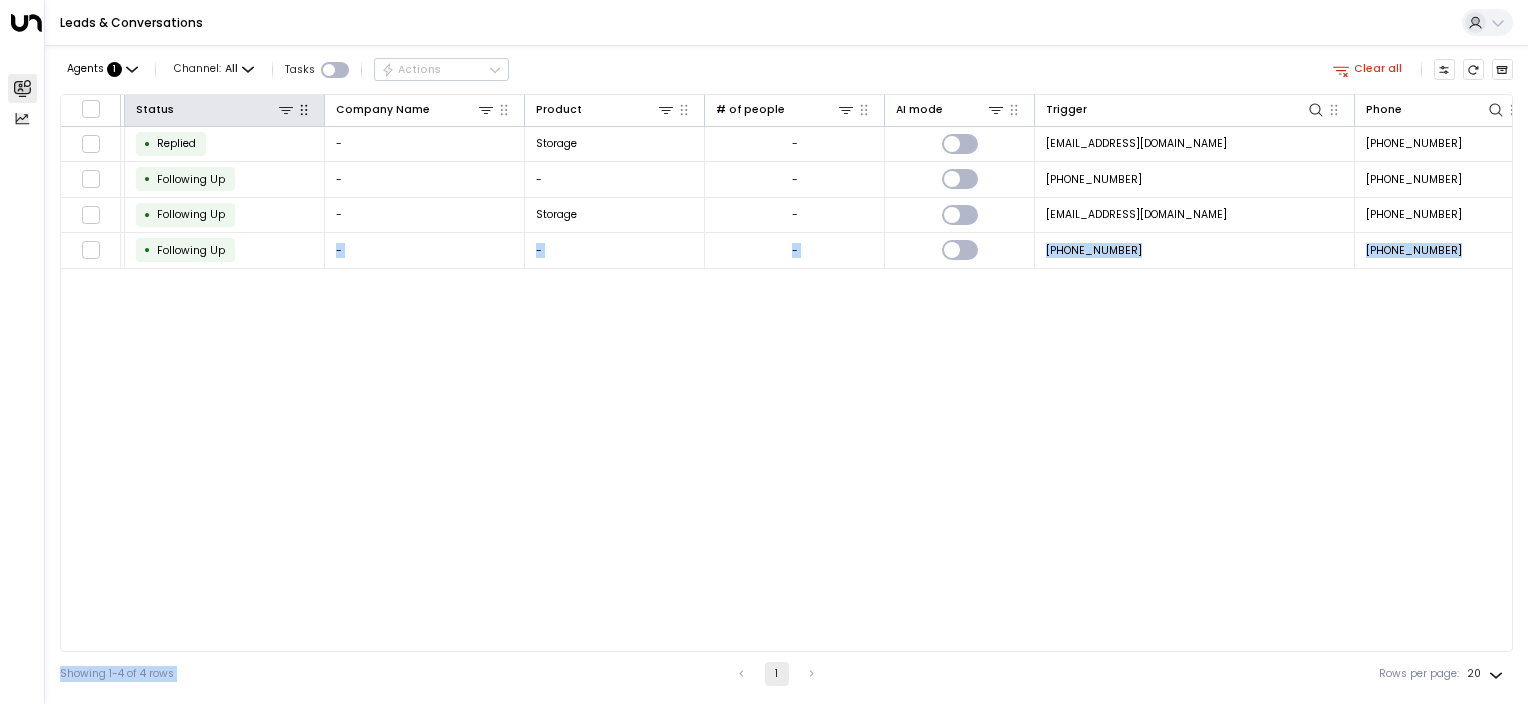 click 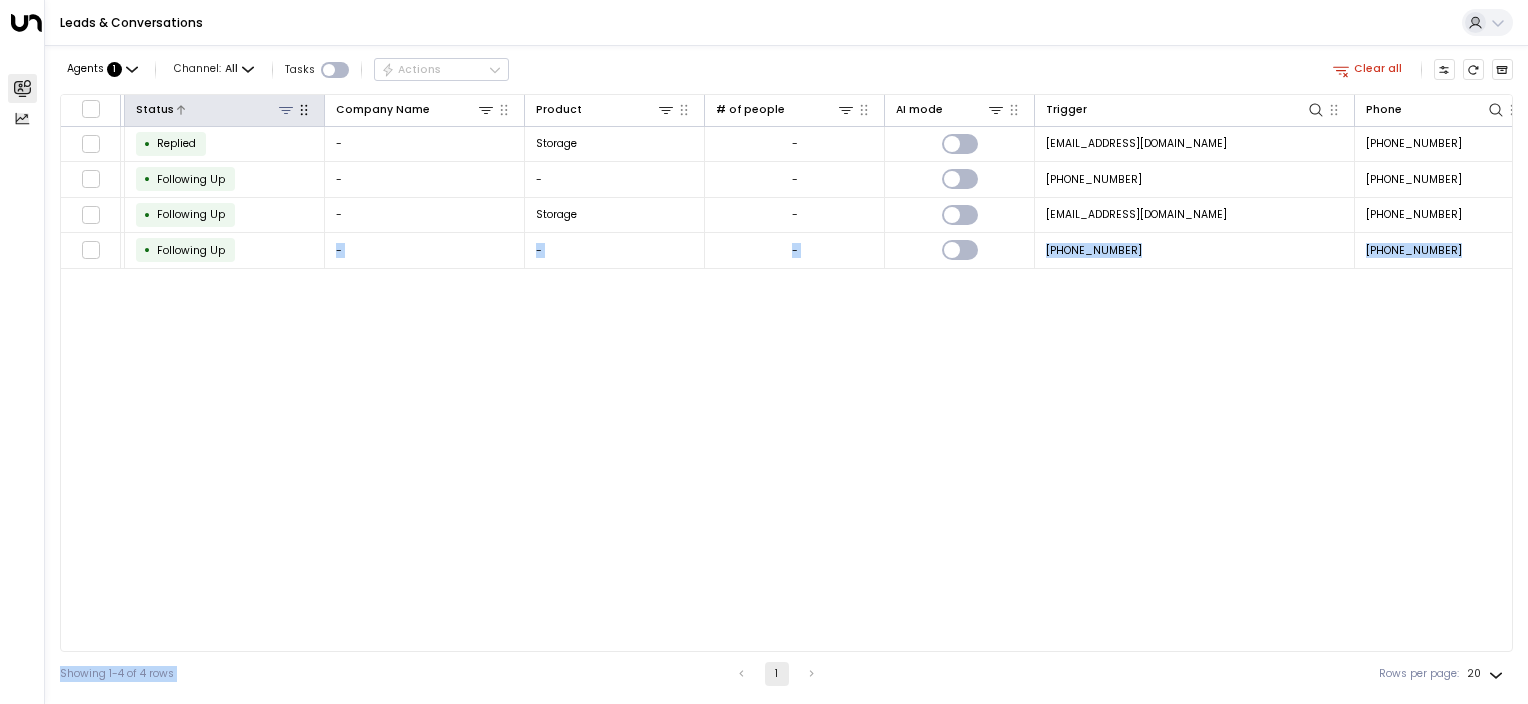 click 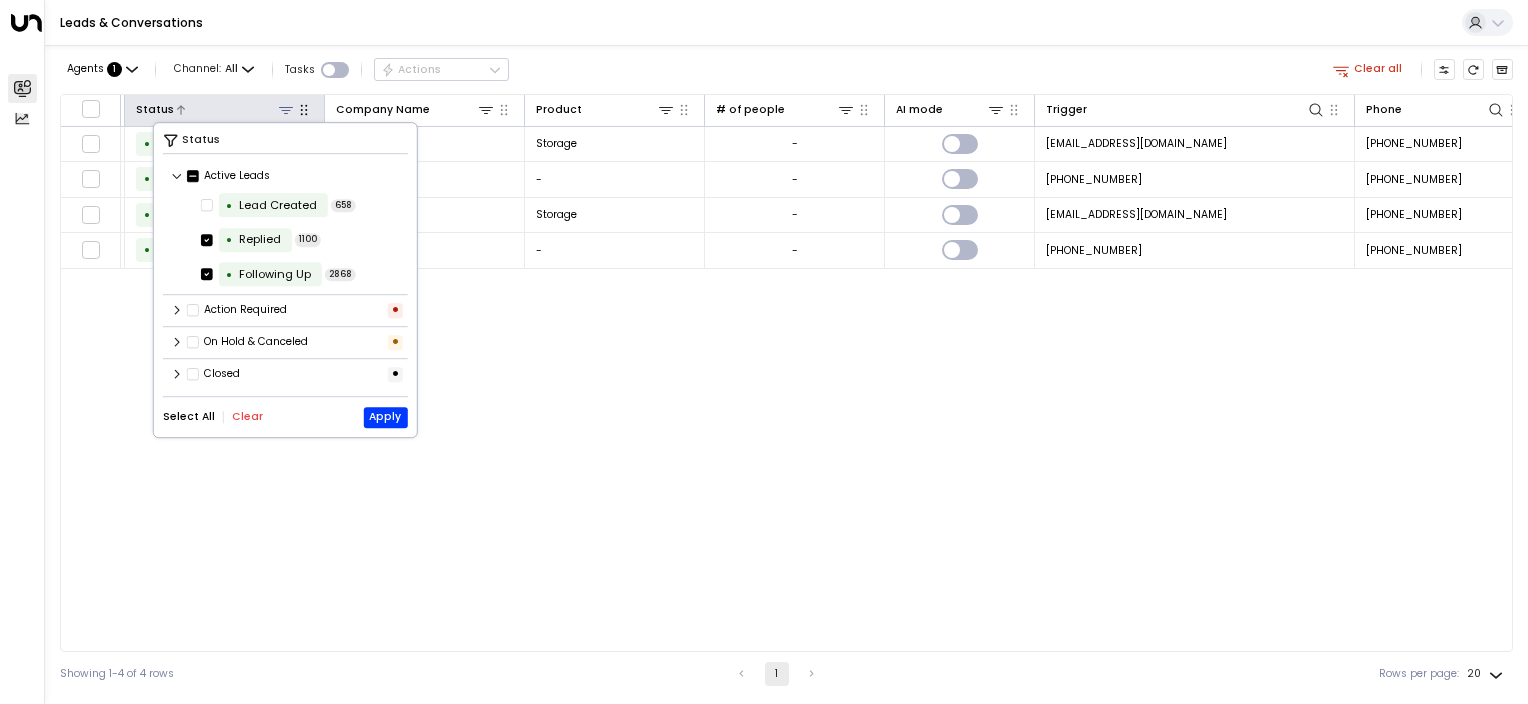 click 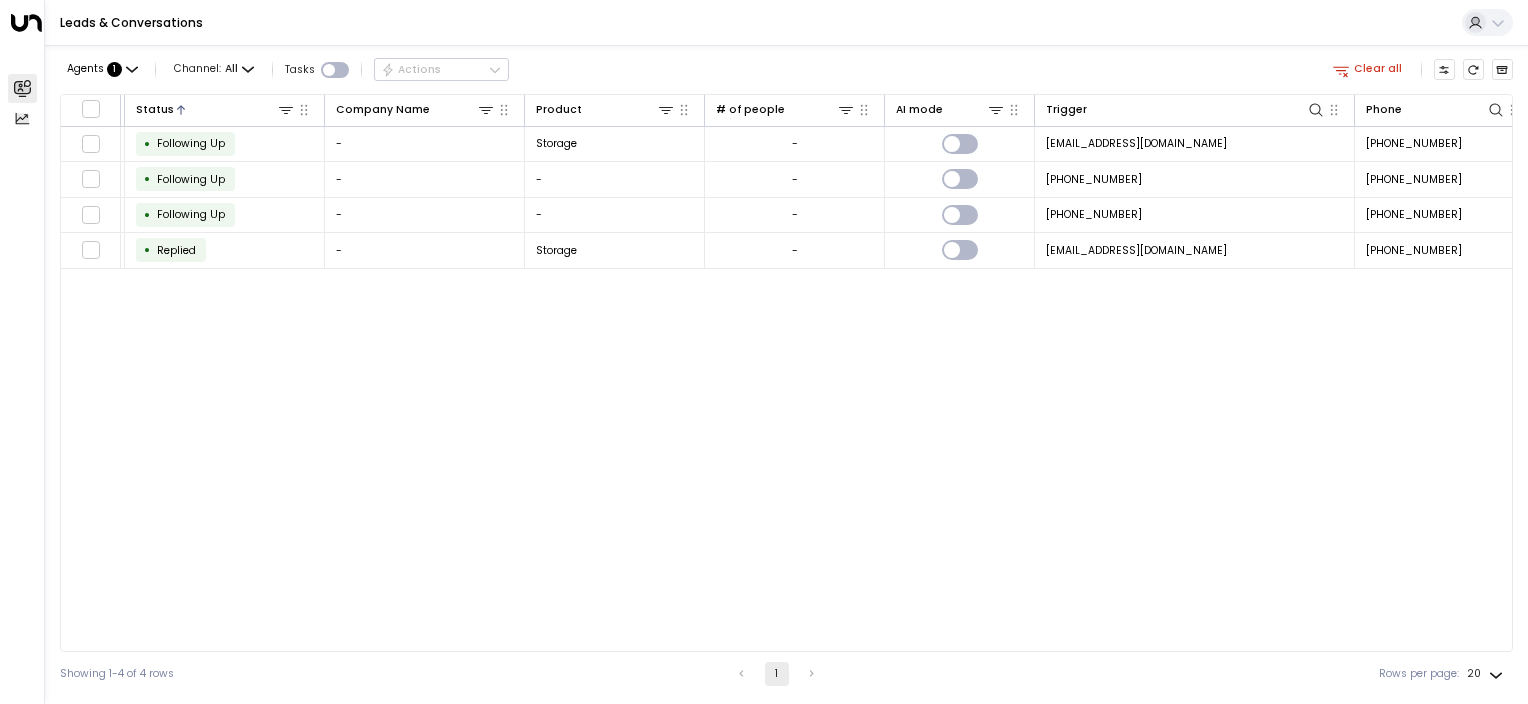 scroll, scrollTop: 0, scrollLeft: 0, axis: both 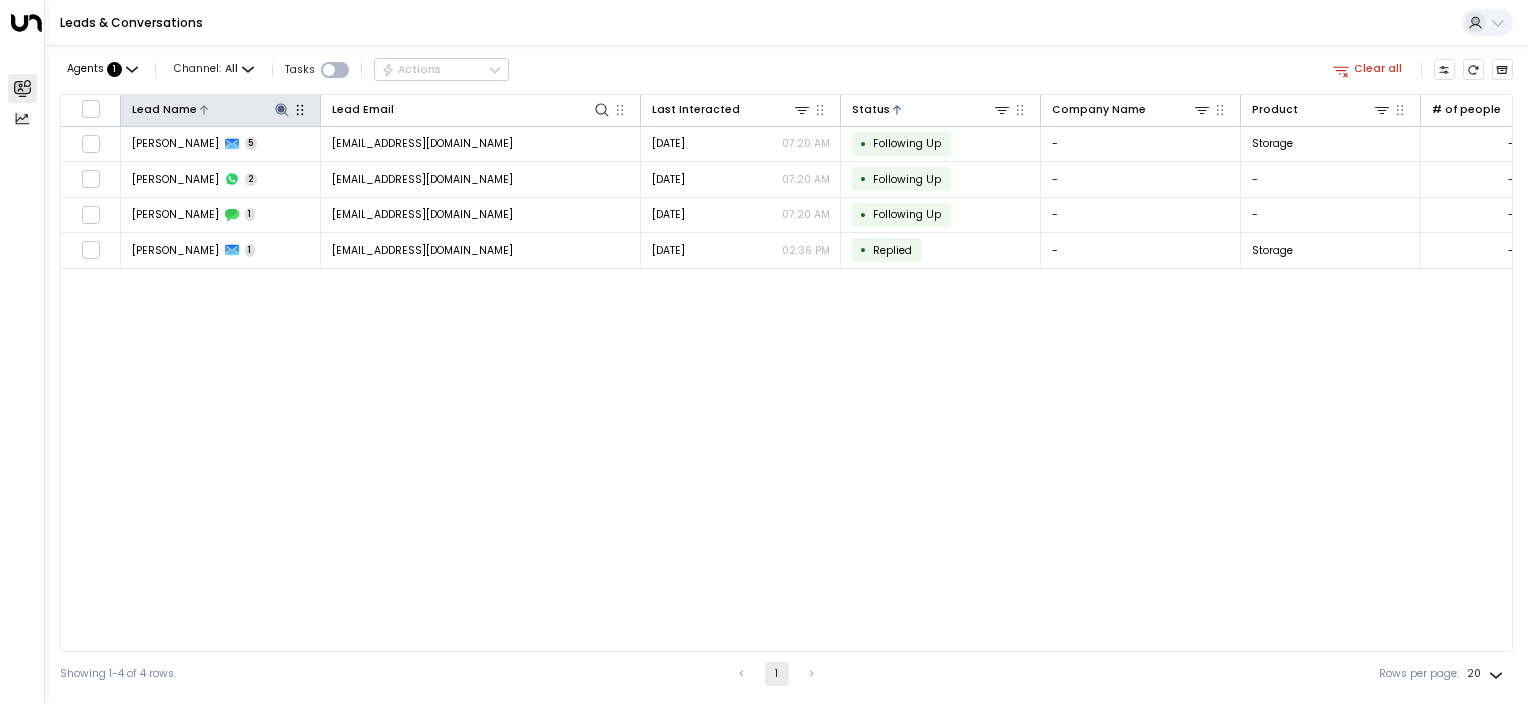 click 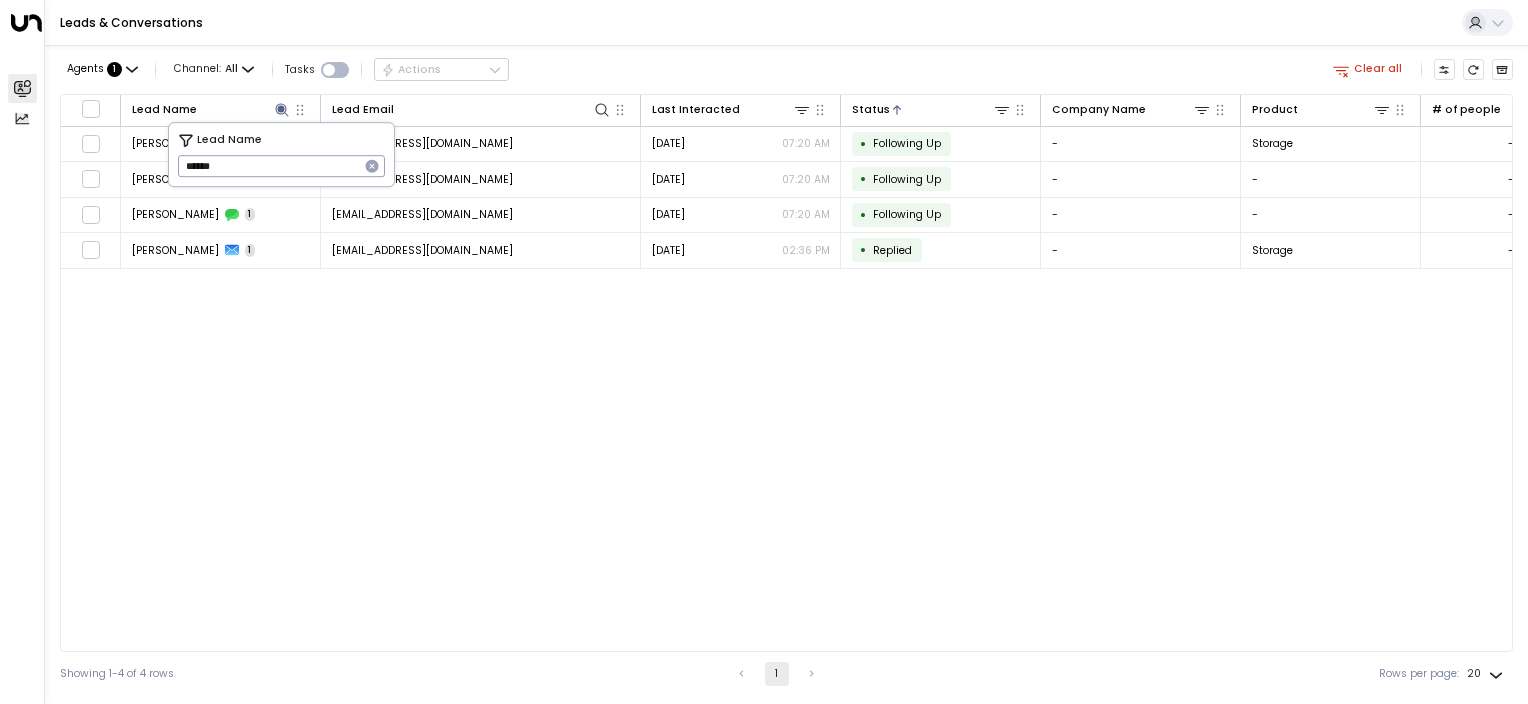drag, startPoint x: 266, startPoint y: 167, endPoint x: 0, endPoint y: 8, distance: 309.89838 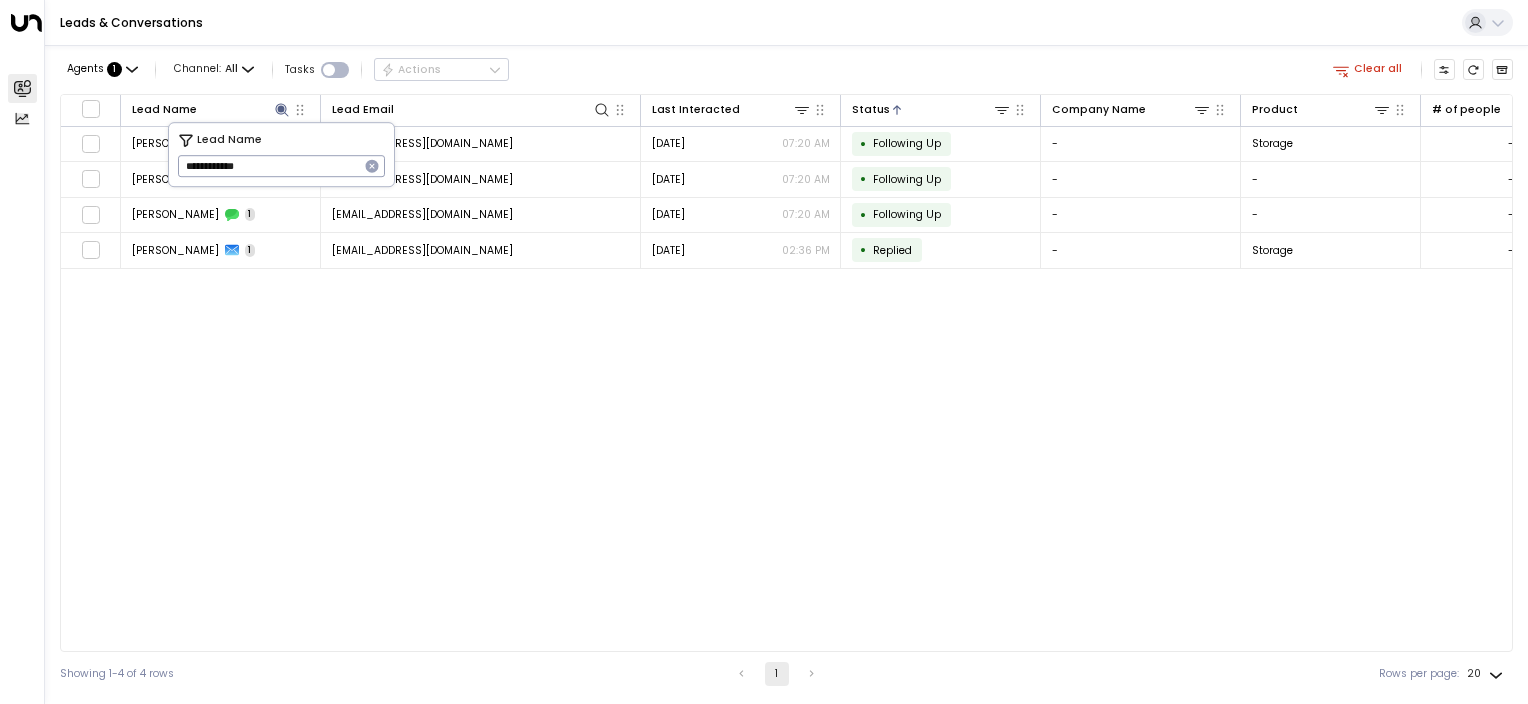 type on "**********" 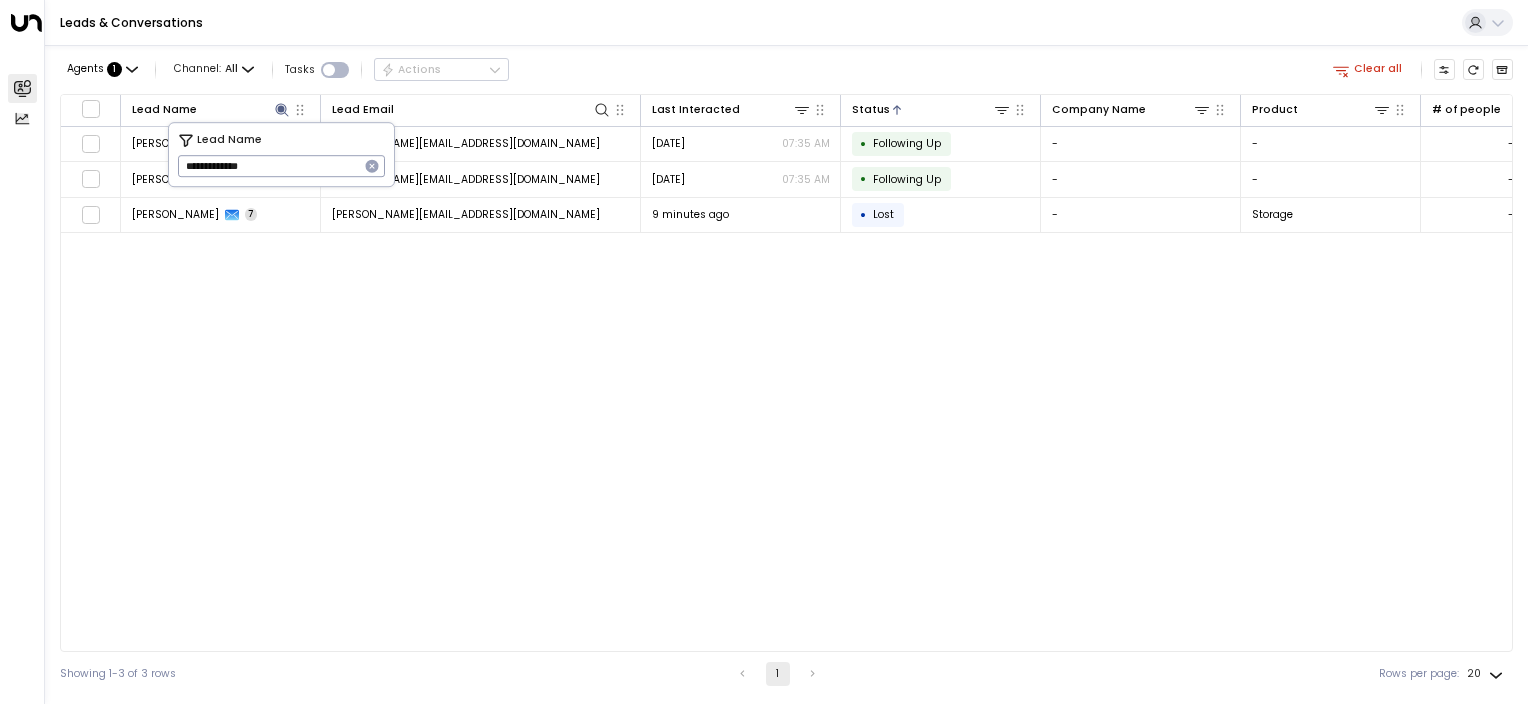 click on "Lead Name Lead Email Last Interacted Status Company Name Product # of people AI mode Trigger Phone Region Location [PERSON_NAME] 1 [PERSON_NAME][EMAIL_ADDRESS][DOMAIN_NAME] [DATE] 07:35 AM • Following Up - - - [PHONE_NUMBER] [PHONE_NUMBER] - - [PERSON_NAME] 1 [PERSON_NAME][EMAIL_ADDRESS][DOMAIN_NAME] [DATE] 07:35 AM • Following Up - - - [PHONE_NUMBER] [PHONE_NUMBER] - - [PERSON_NAME] 7 [PERSON_NAME][EMAIL_ADDRESS][DOMAIN_NAME] 9 minutes ago • Lost - Storage - [EMAIL_ADDRESS][DOMAIN_NAME] [PHONE_NUMBER] Daventry Space Station Daventry" at bounding box center [786, 373] 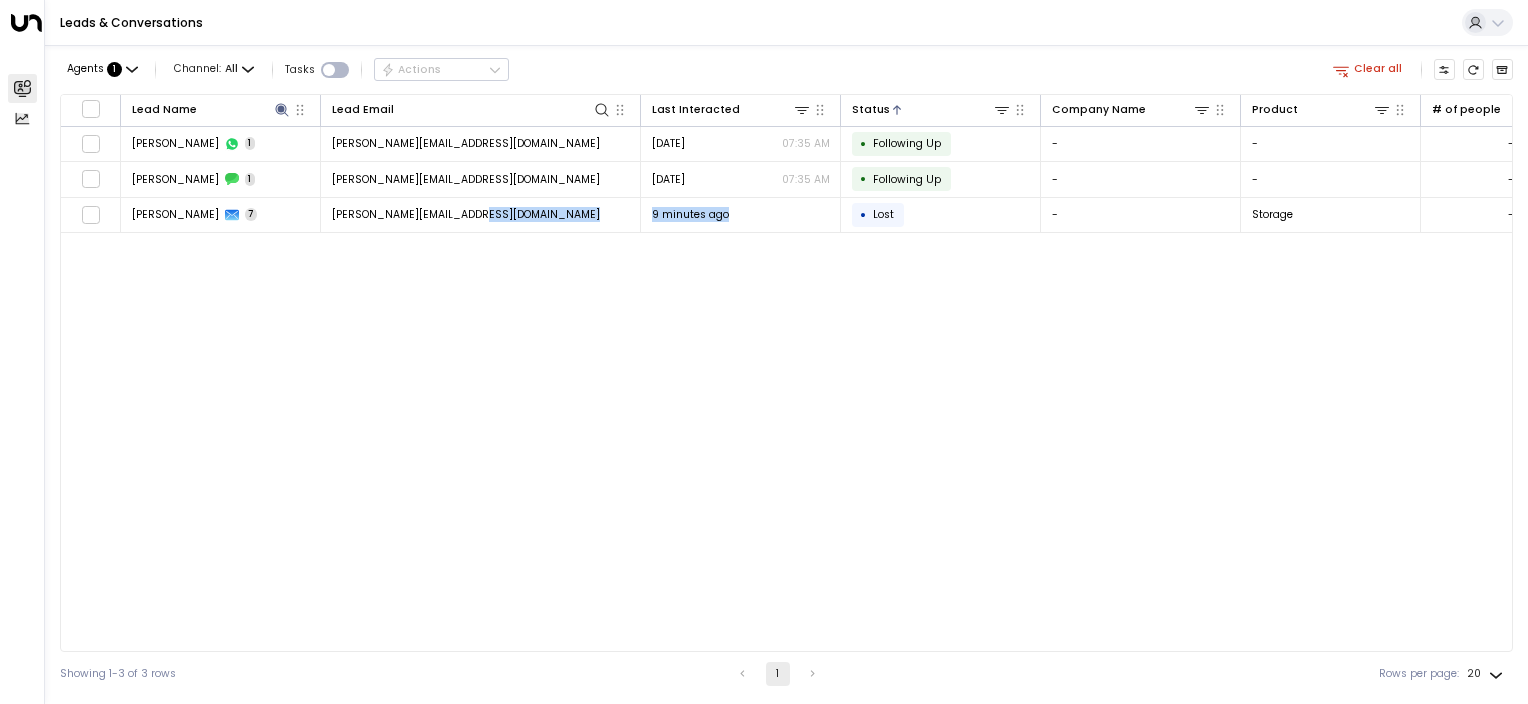 drag, startPoint x: 555, startPoint y: 650, endPoint x: 808, endPoint y: 651, distance: 253.00198 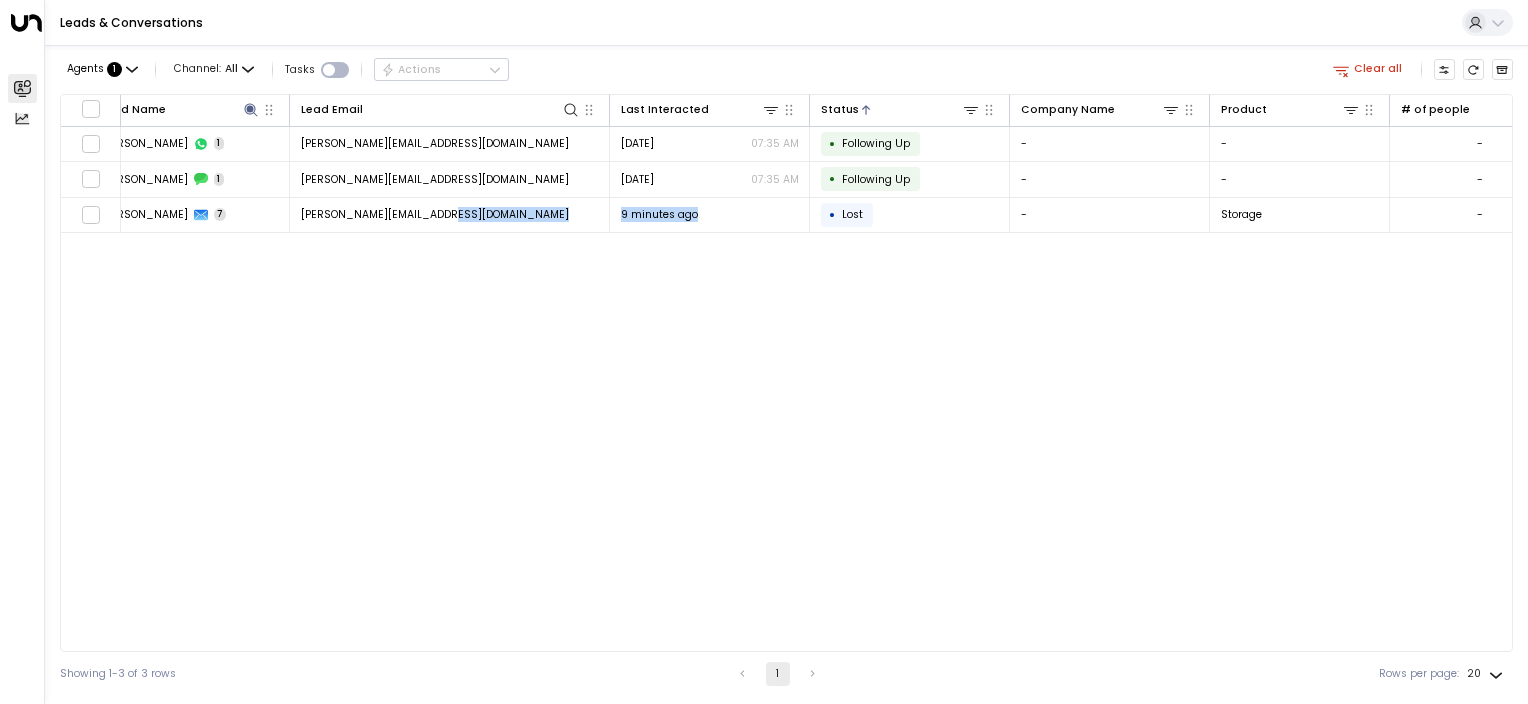 scroll, scrollTop: 0, scrollLeft: 24, axis: horizontal 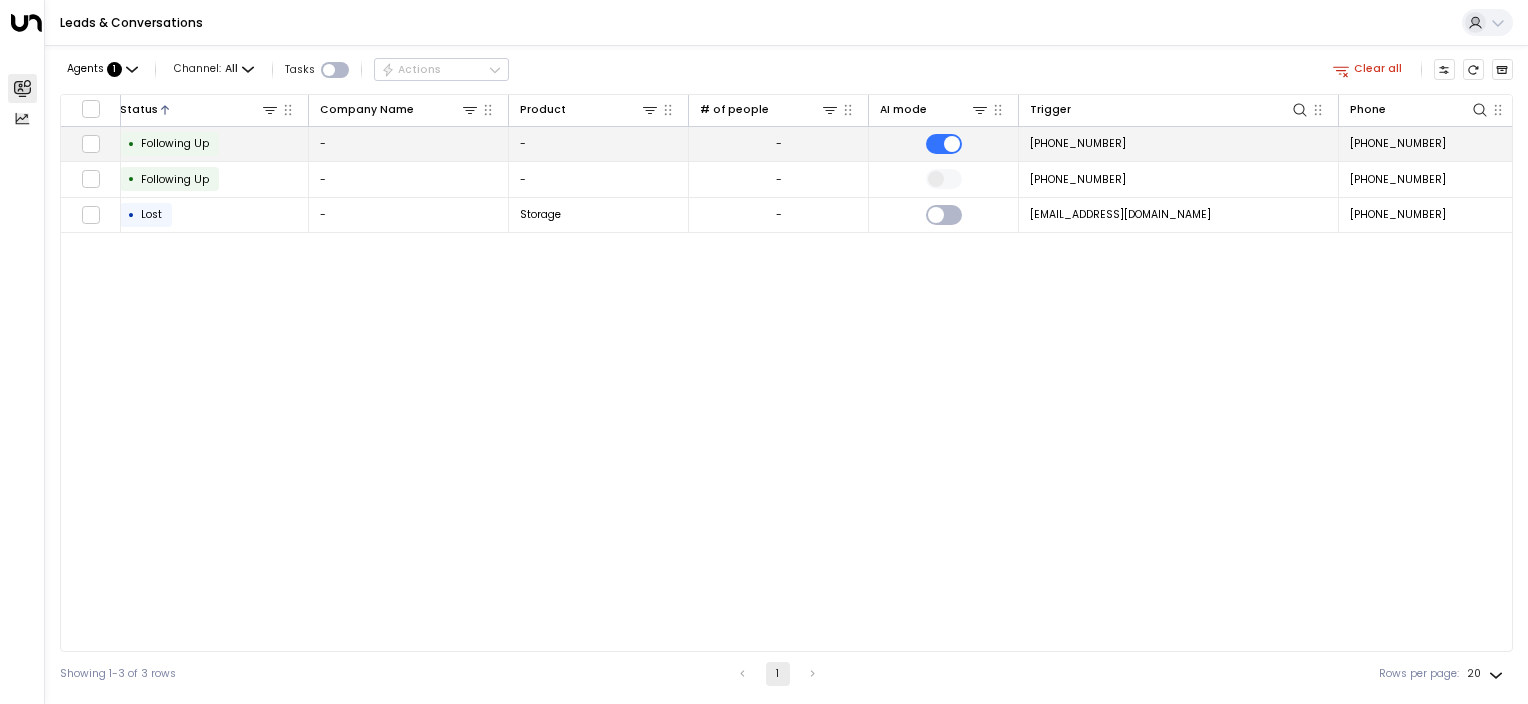 click at bounding box center [944, 144] 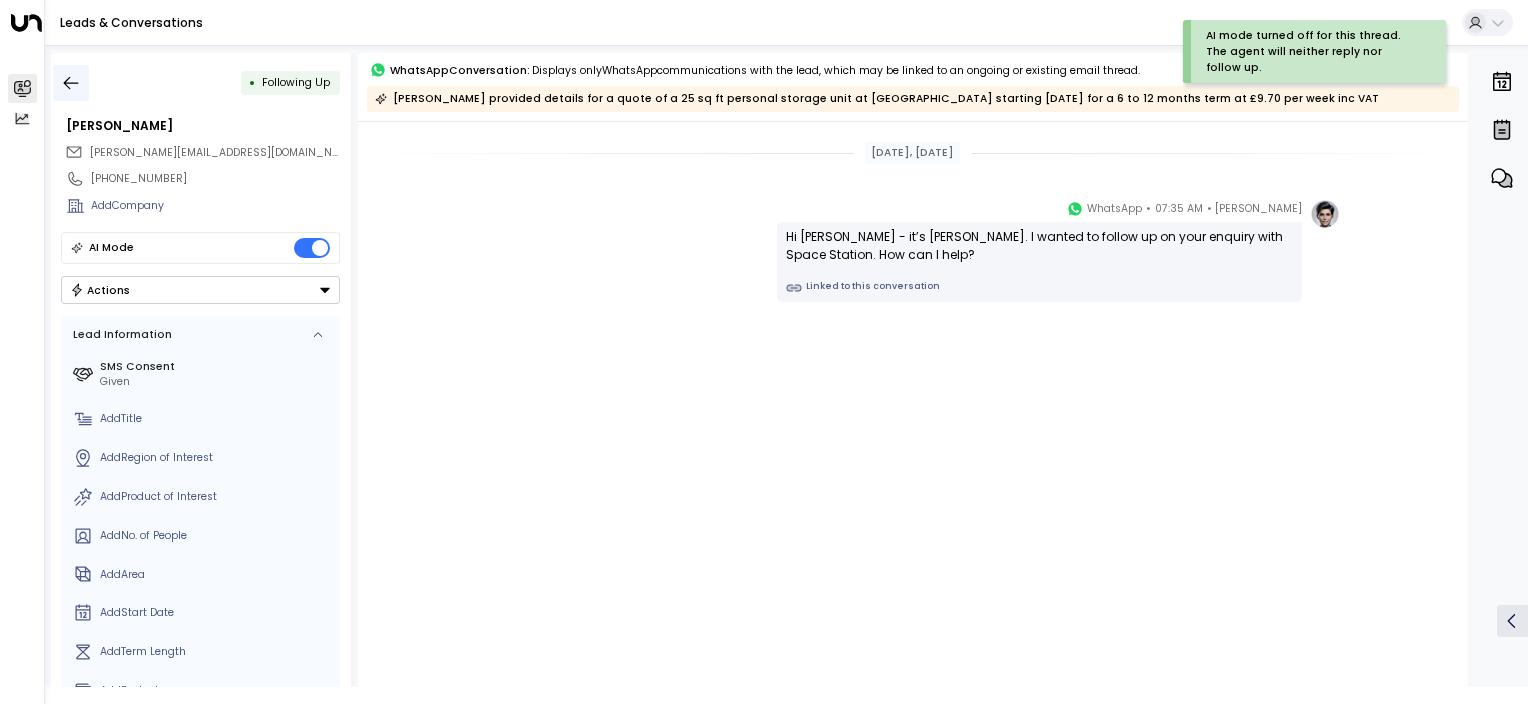 click 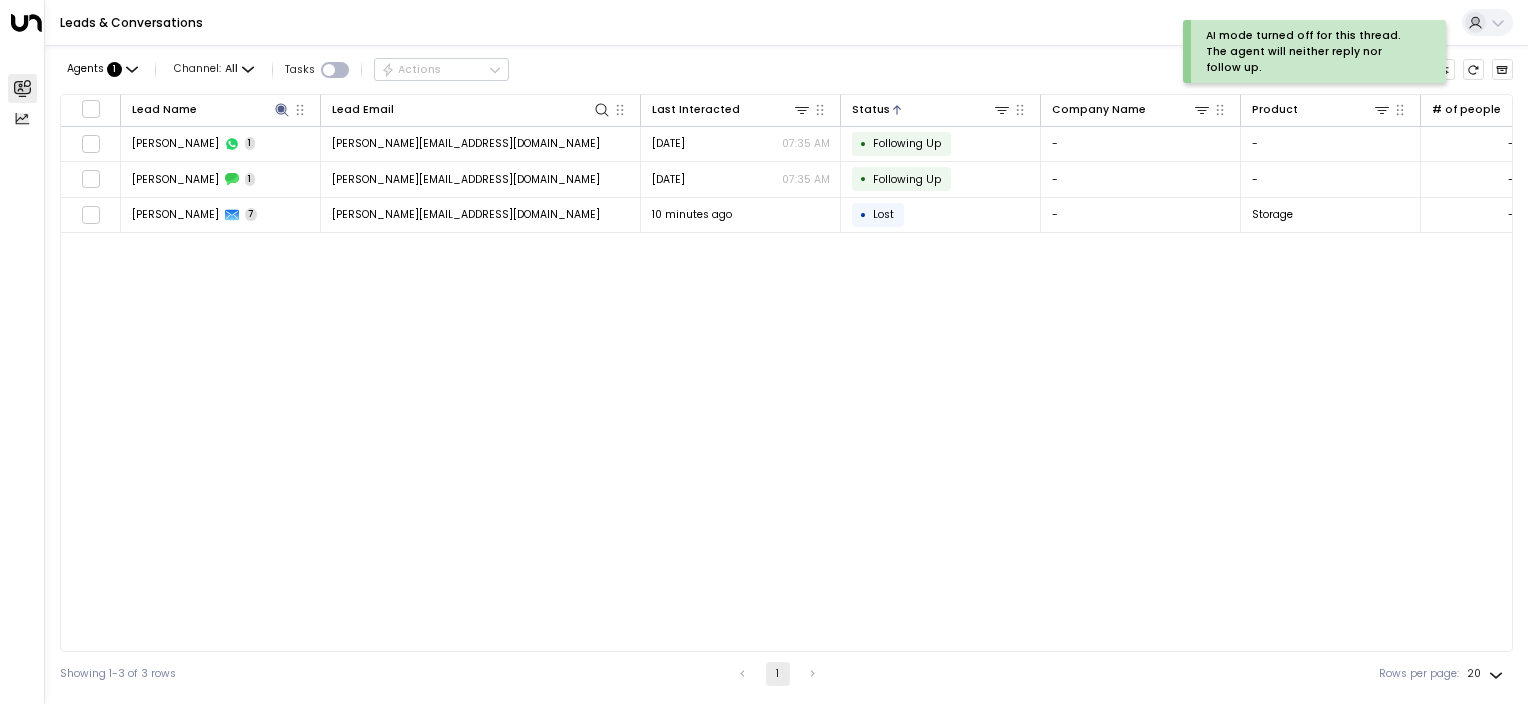 drag, startPoint x: 732, startPoint y: 645, endPoint x: 1024, endPoint y: 643, distance: 292.00684 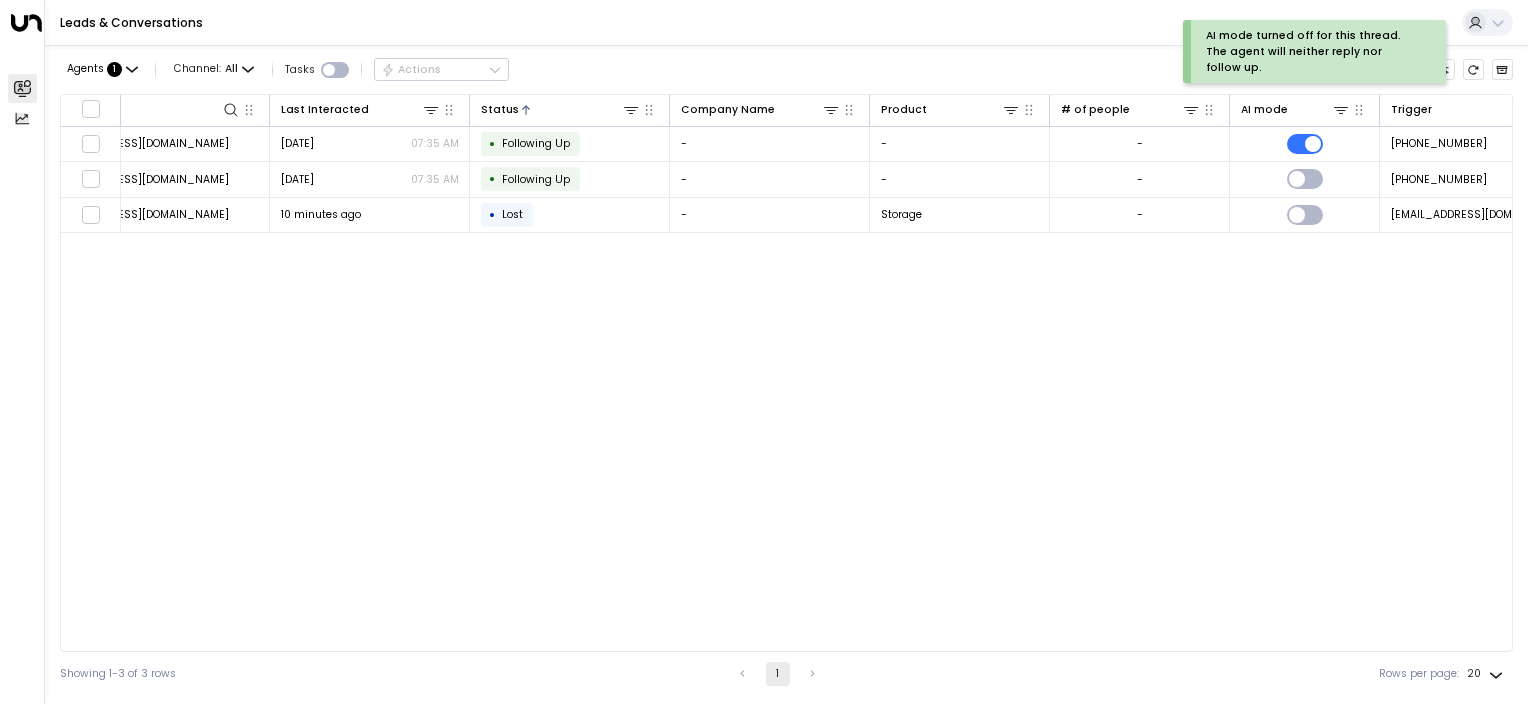 scroll, scrollTop: 0, scrollLeft: 377, axis: horizontal 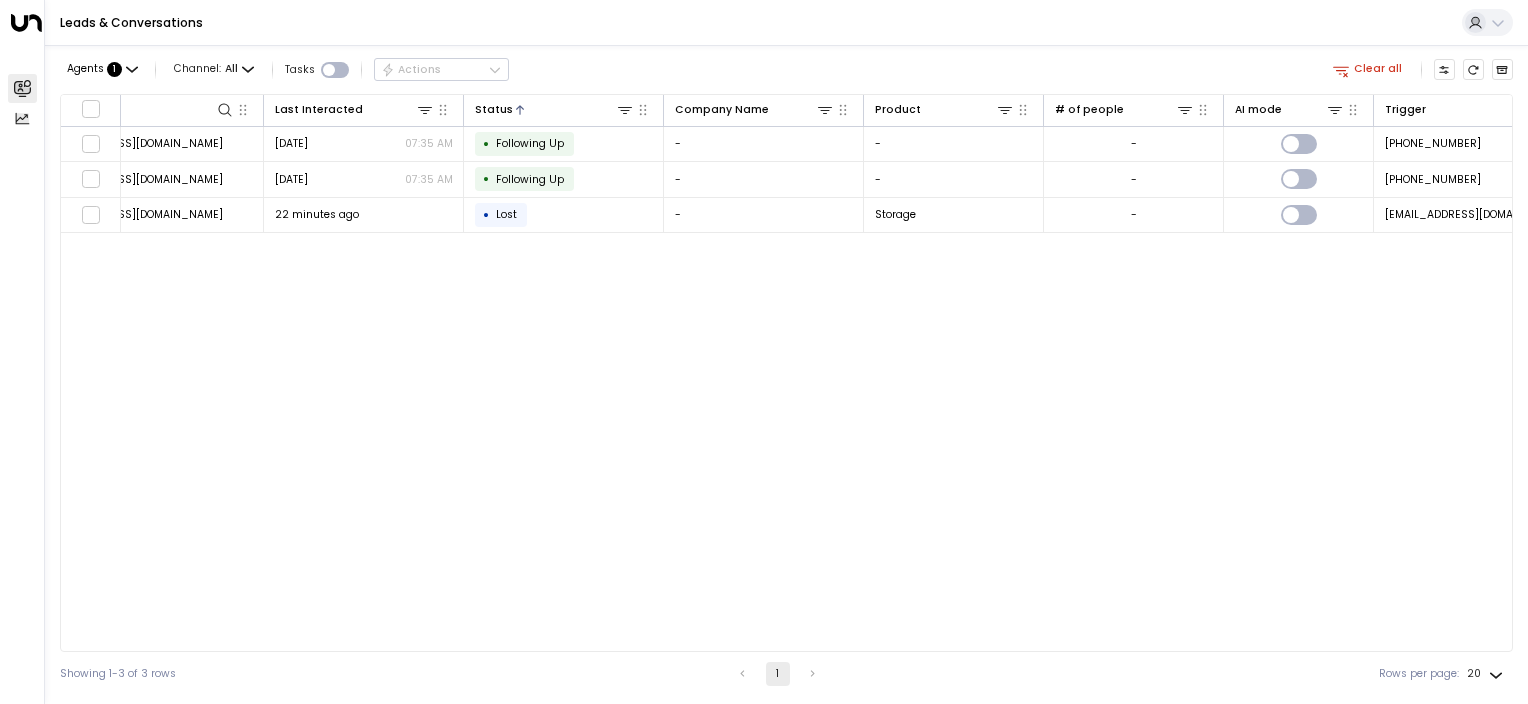 drag, startPoint x: 550, startPoint y: 652, endPoint x: 349, endPoint y: 648, distance: 201.0398 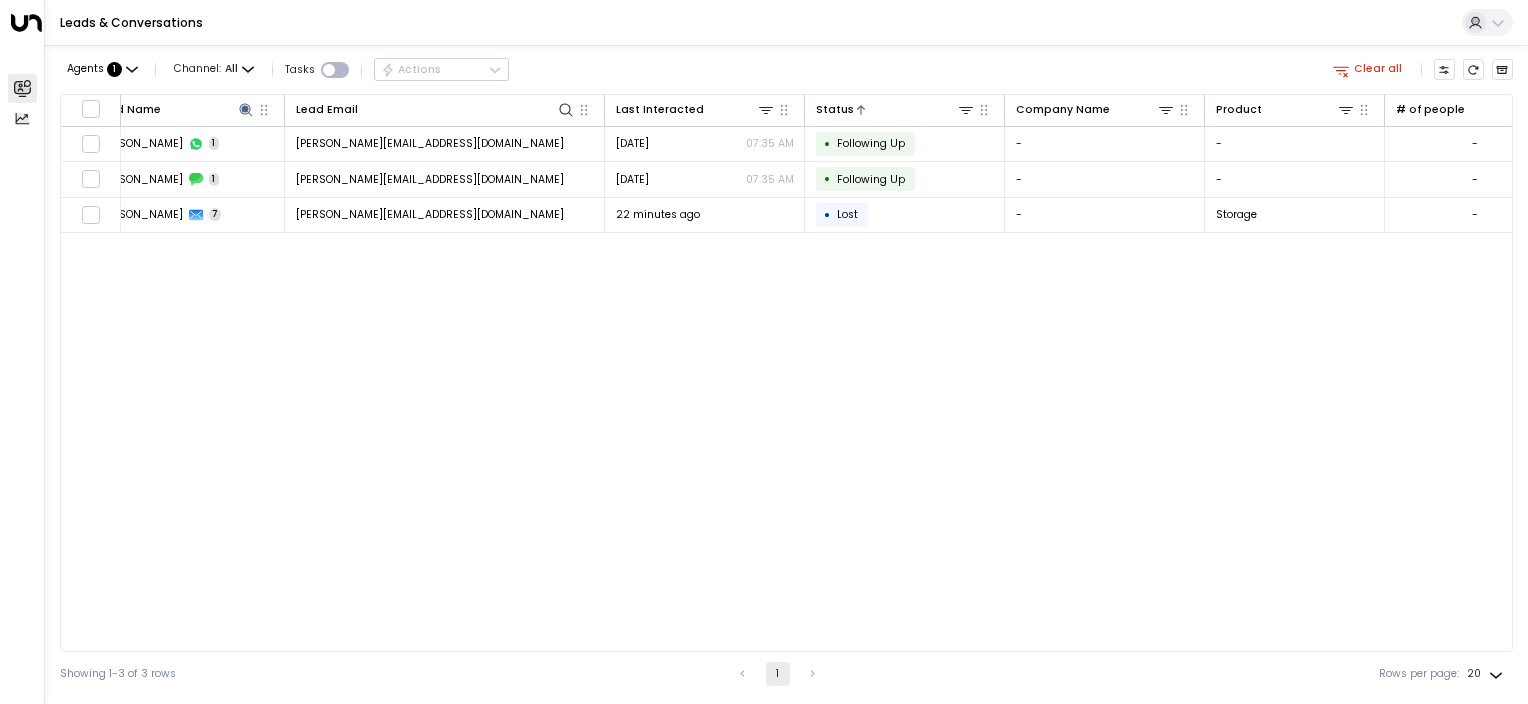 scroll, scrollTop: 0, scrollLeft: 0, axis: both 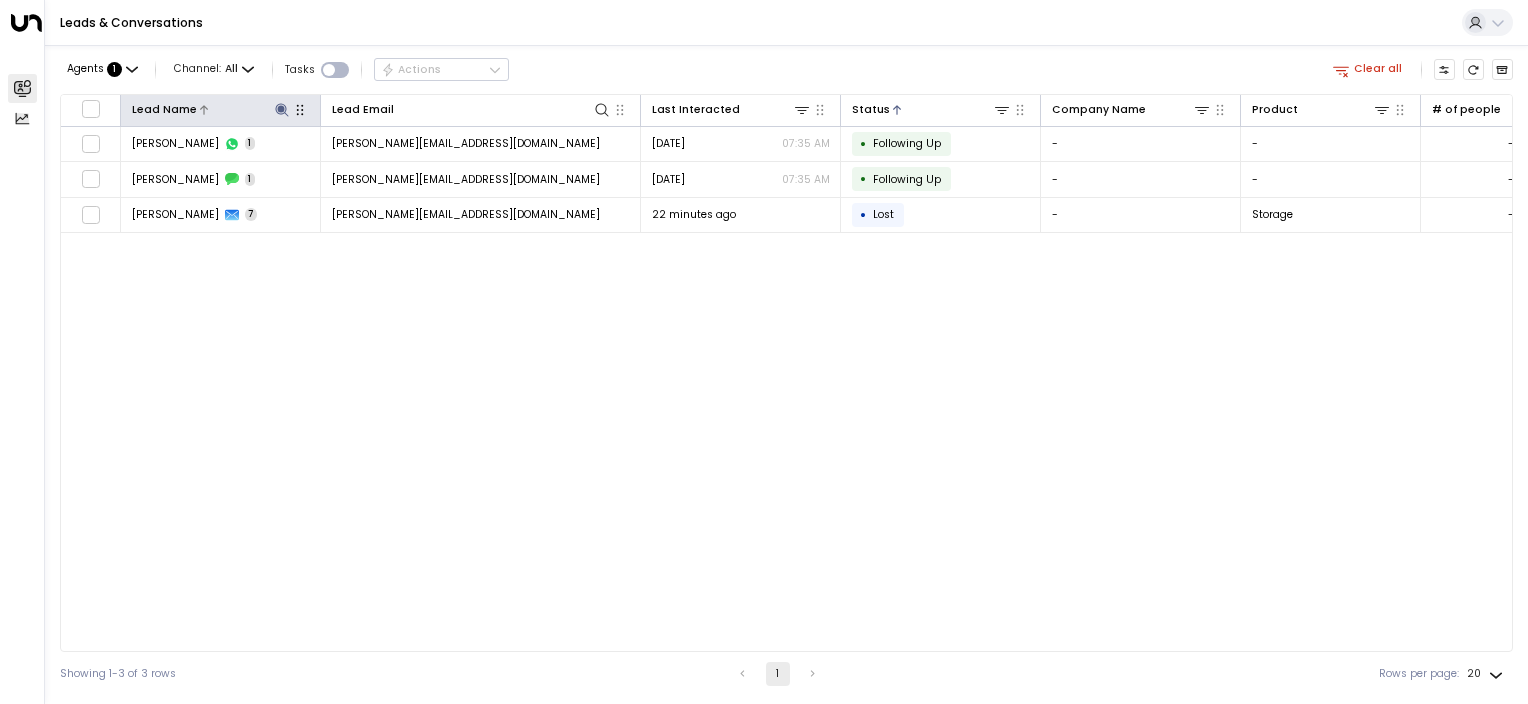 click 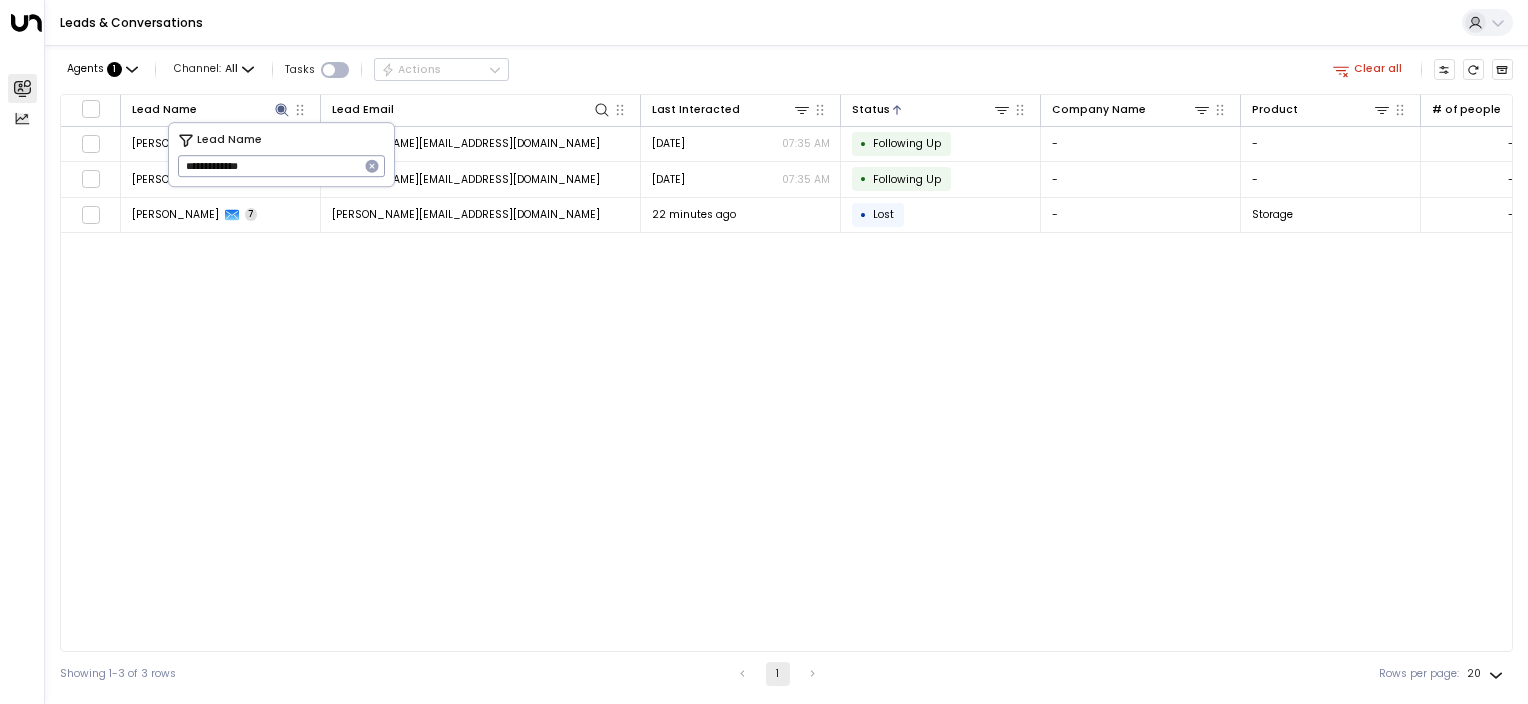 drag, startPoint x: -4, startPoint y: 126, endPoint x: 0, endPoint y: 25, distance: 101.07918 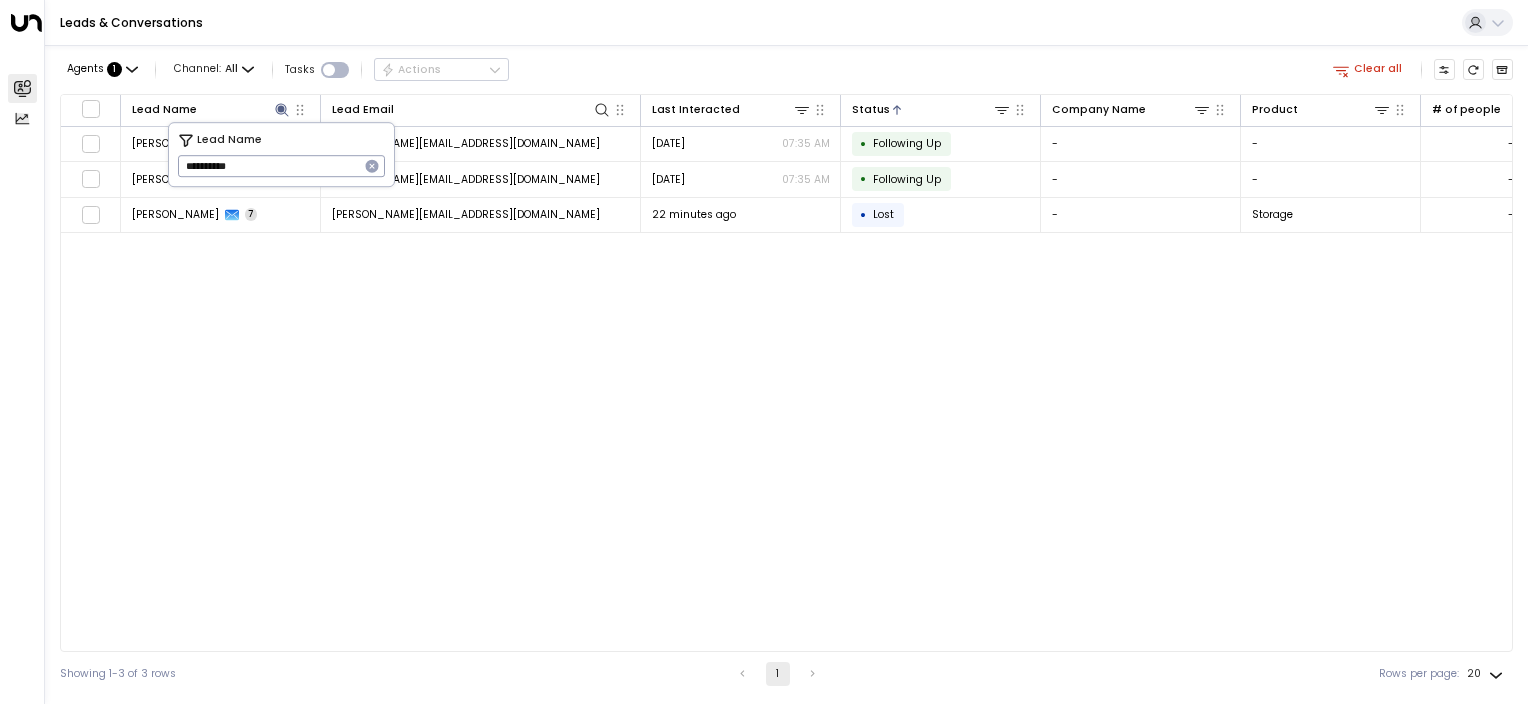 type on "**********" 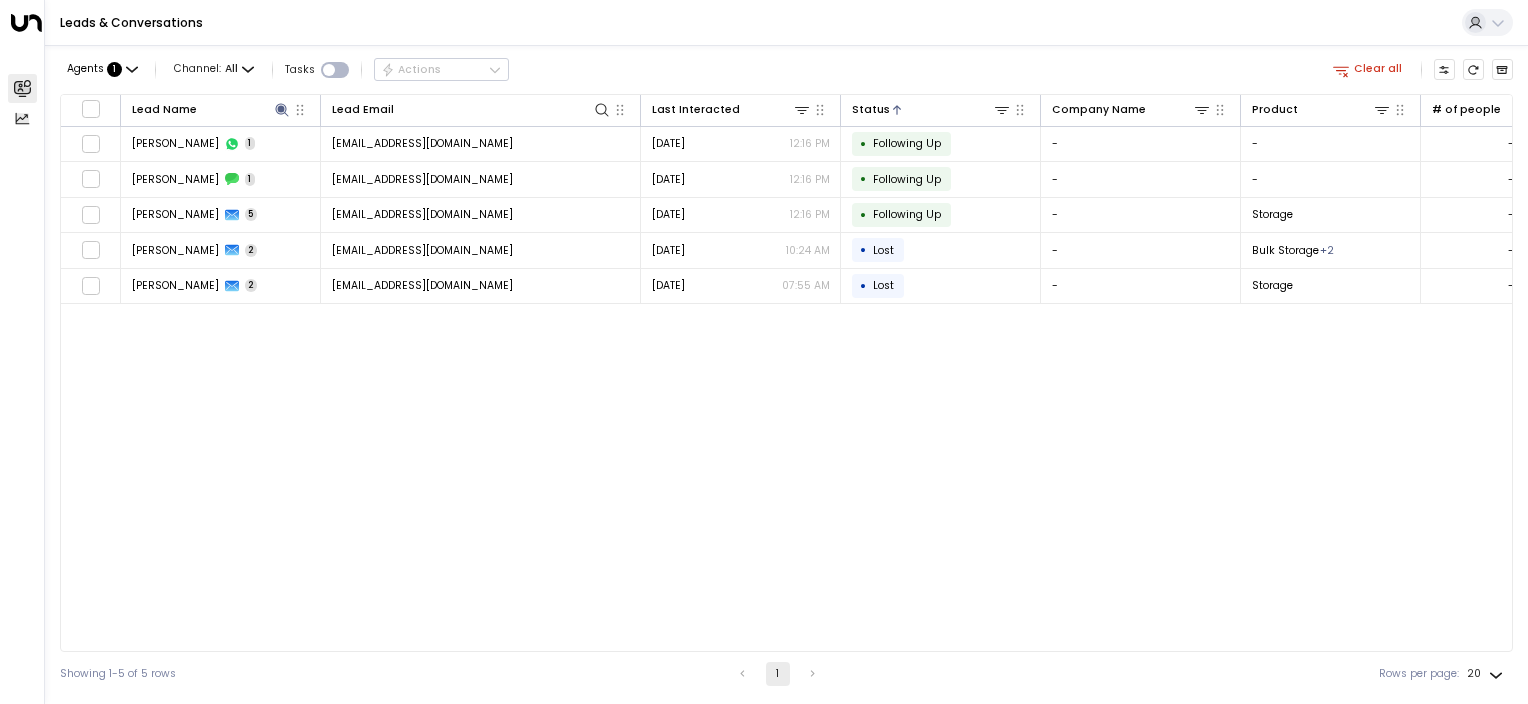 click on "Lead Name Lead Email Last Interacted Status Company Name Product # of people AI mode Trigger Phone Region Location [PERSON_NAME] 1 [EMAIL_ADDRESS][DOMAIN_NAME] [DATE] 12:16 PM • Following Up - - - [PHONE_NUMBER] [PHONE_NUMBER] - - [PERSON_NAME] 1 [EMAIL_ADDRESS][DOMAIN_NAME] [DATE] 12:16 PM • Following Up - - - [PHONE_NUMBER] [PHONE_NUMBER] - - [PERSON_NAME] 5 [EMAIL_ADDRESS][DOMAIN_NAME] [DATE] 12:16 PM • Following Up - Storage - [EMAIL_ADDRESS][DOMAIN_NAME] [PHONE_NUMBER] [GEOGRAPHIC_DATA] Daventry [PERSON_NAME] 2 [EMAIL_ADDRESS][DOMAIN_NAME] [DATE] 10:24 AM • Lost - Bulk Storage + 2 - [EMAIL_ADDRESS][DOMAIN_NAME] [PHONE_NUMBER] [GEOGRAPHIC_DATA] [GEOGRAPHIC_DATA] [PERSON_NAME] 2 [PERSON_NAME][EMAIL_ADDRESS][DOMAIN_NAME] [DATE] 07:55 AM • Lost - Storage - [EMAIL_ADDRESS][DOMAIN_NAME] [PHONE_NUMBER] [GEOGRAPHIC_DATA]" at bounding box center [786, 373] 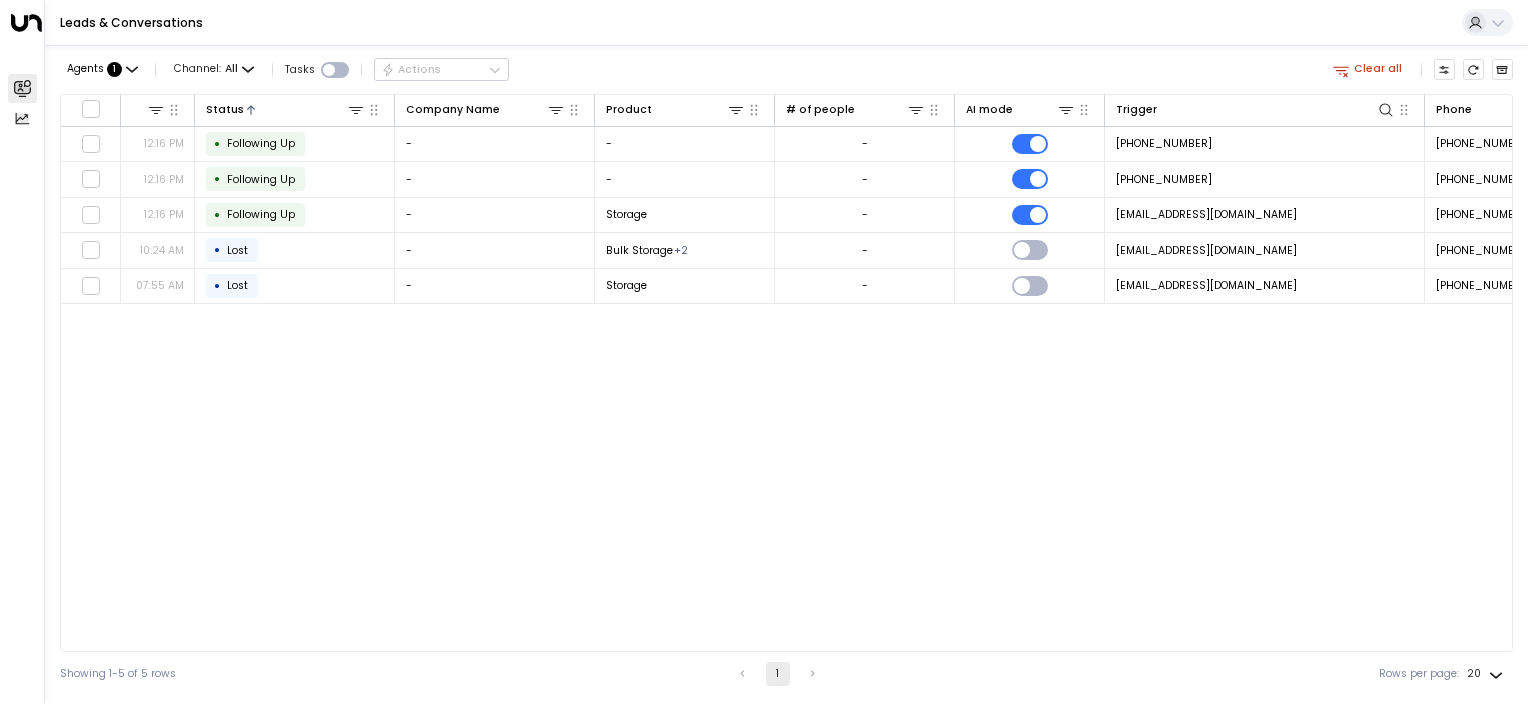 scroll, scrollTop: 0, scrollLeft: 682, axis: horizontal 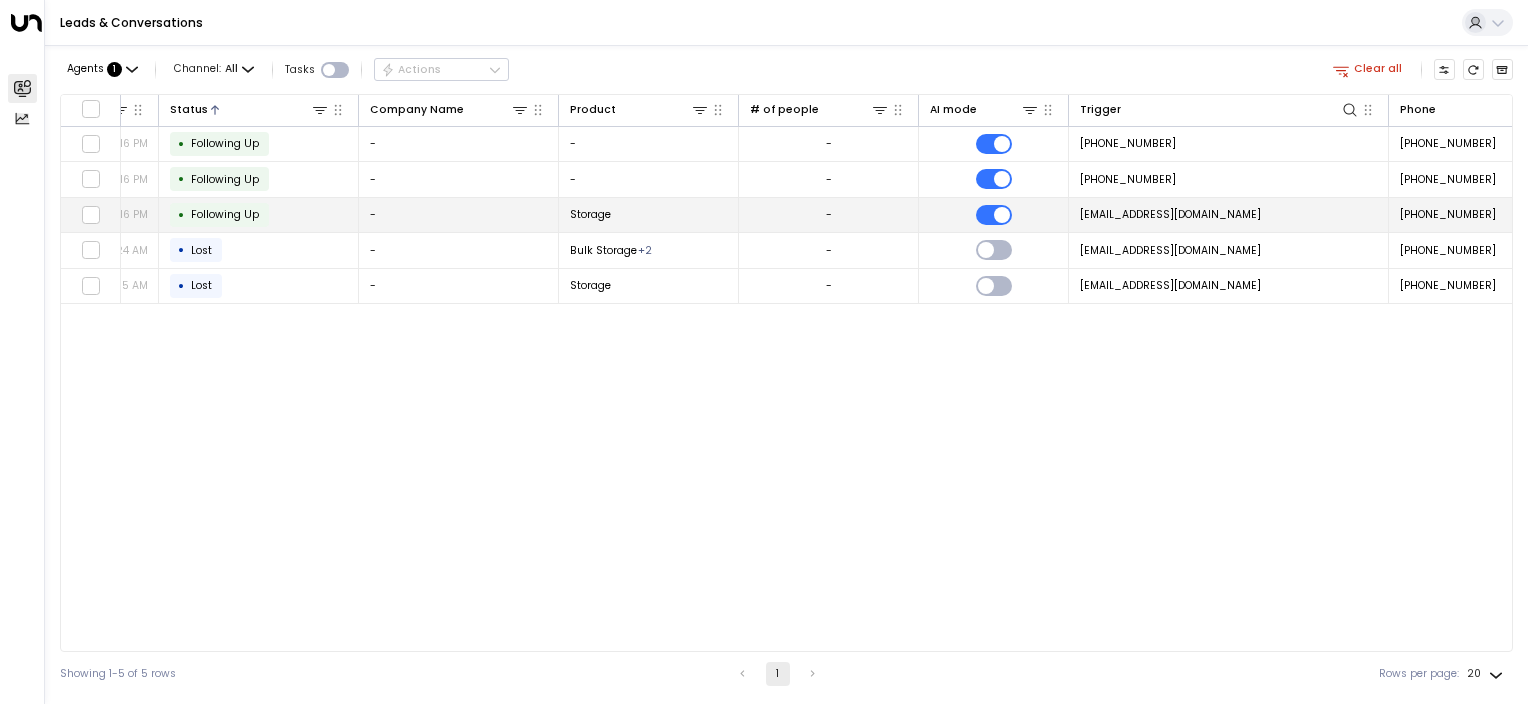 click on "Storage" at bounding box center (649, 215) 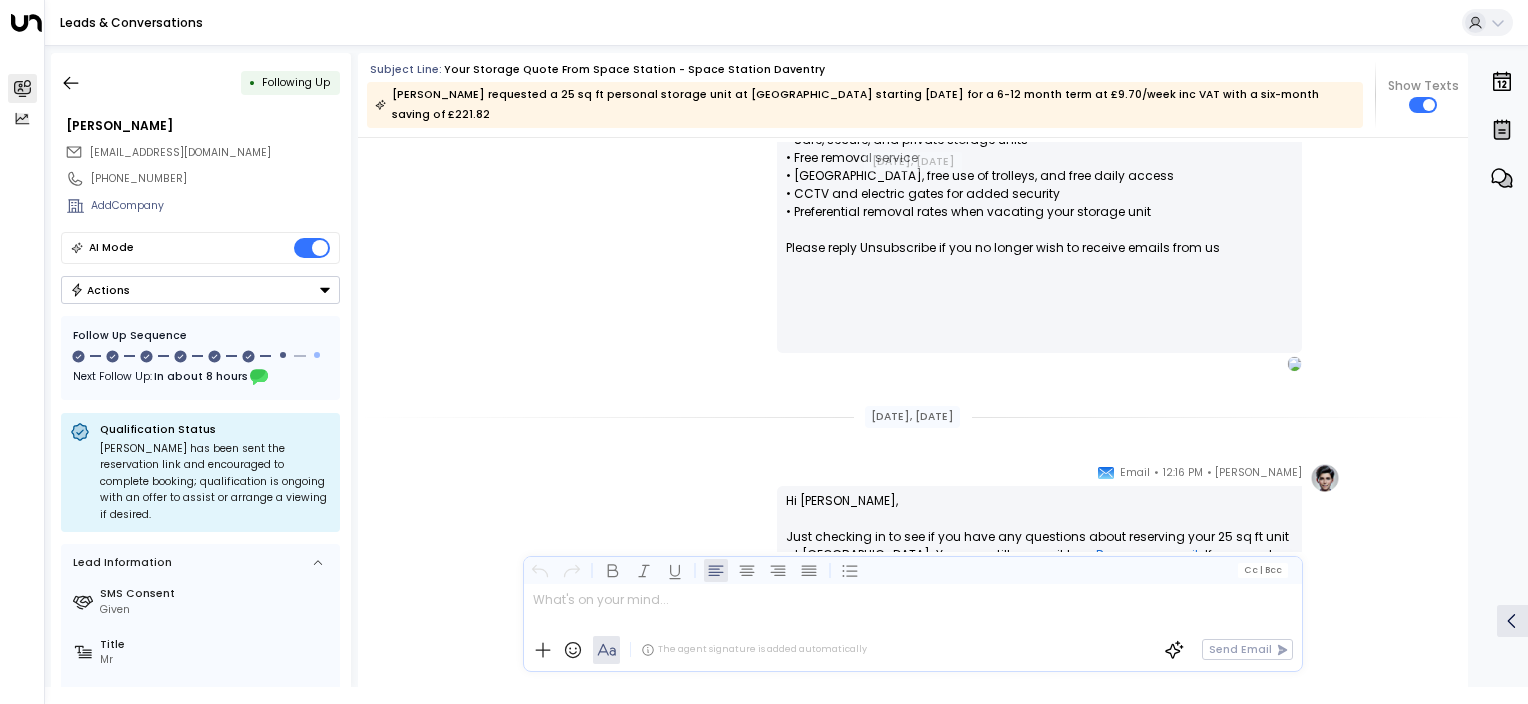 scroll, scrollTop: 959, scrollLeft: 0, axis: vertical 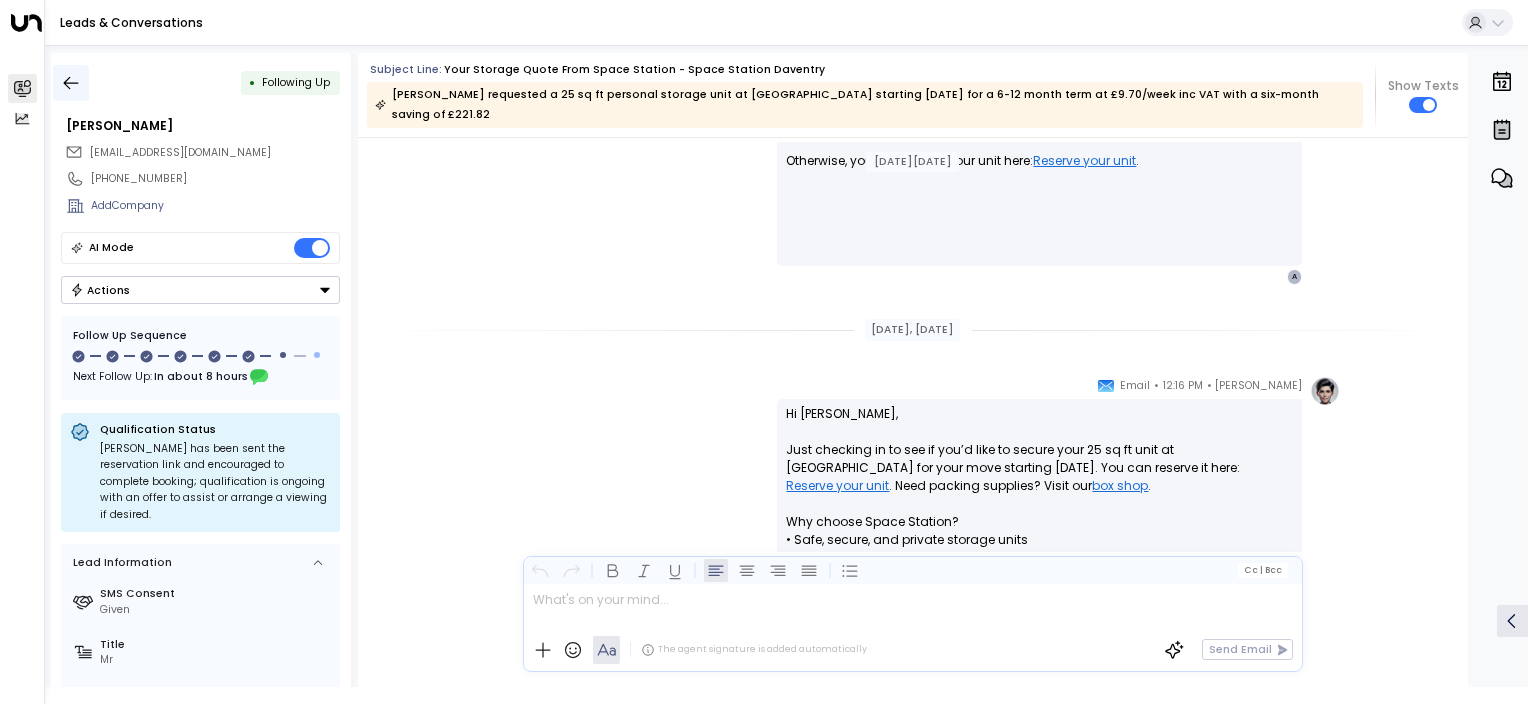 click 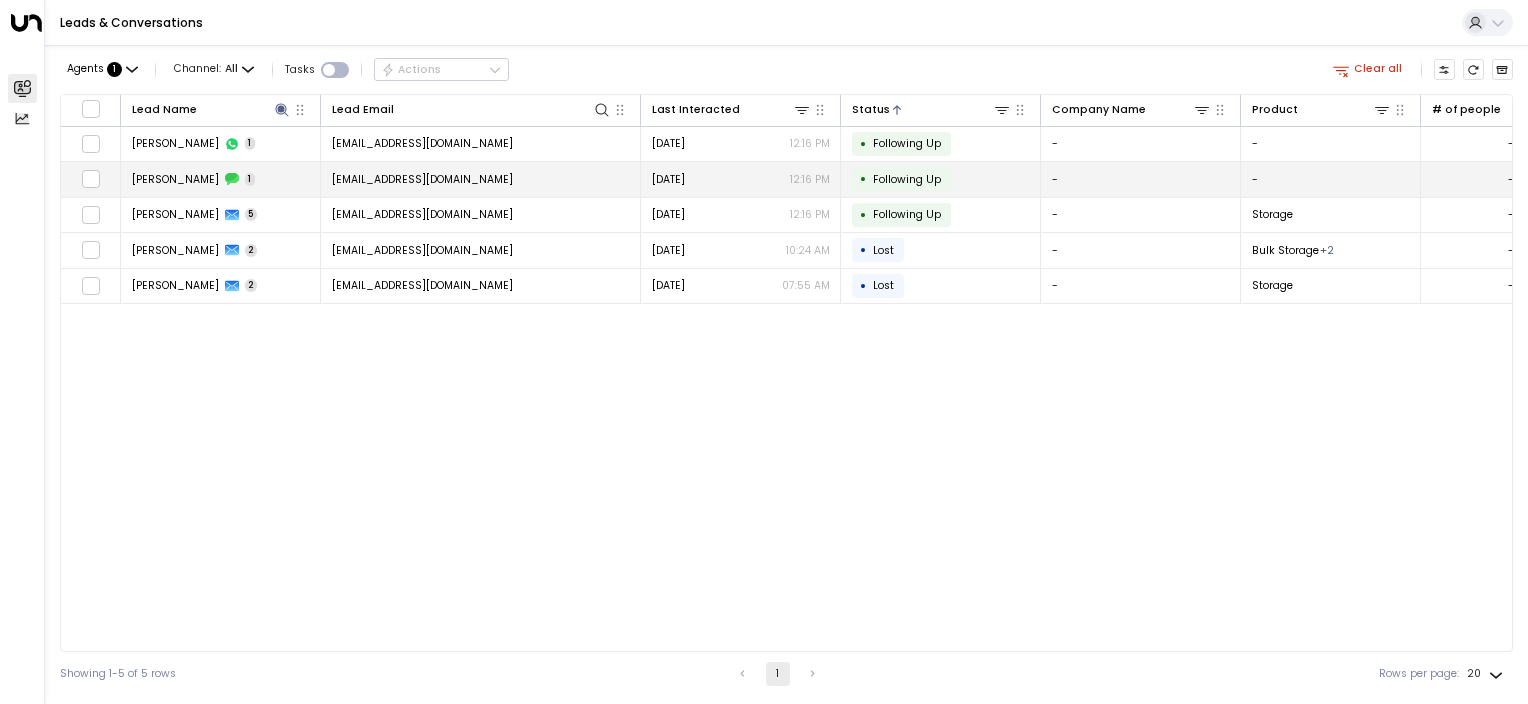 click on "[EMAIL_ADDRESS][DOMAIN_NAME]" at bounding box center [481, 179] 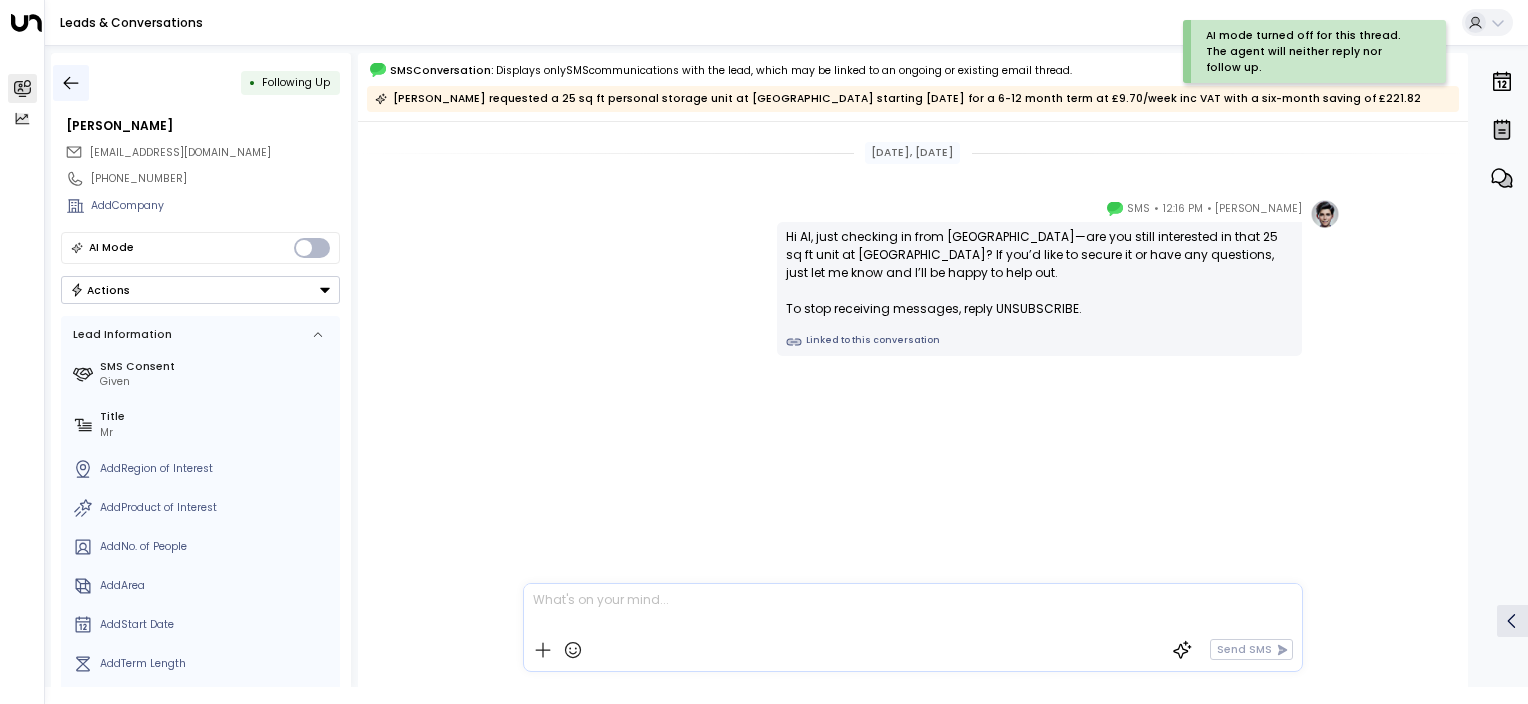 click 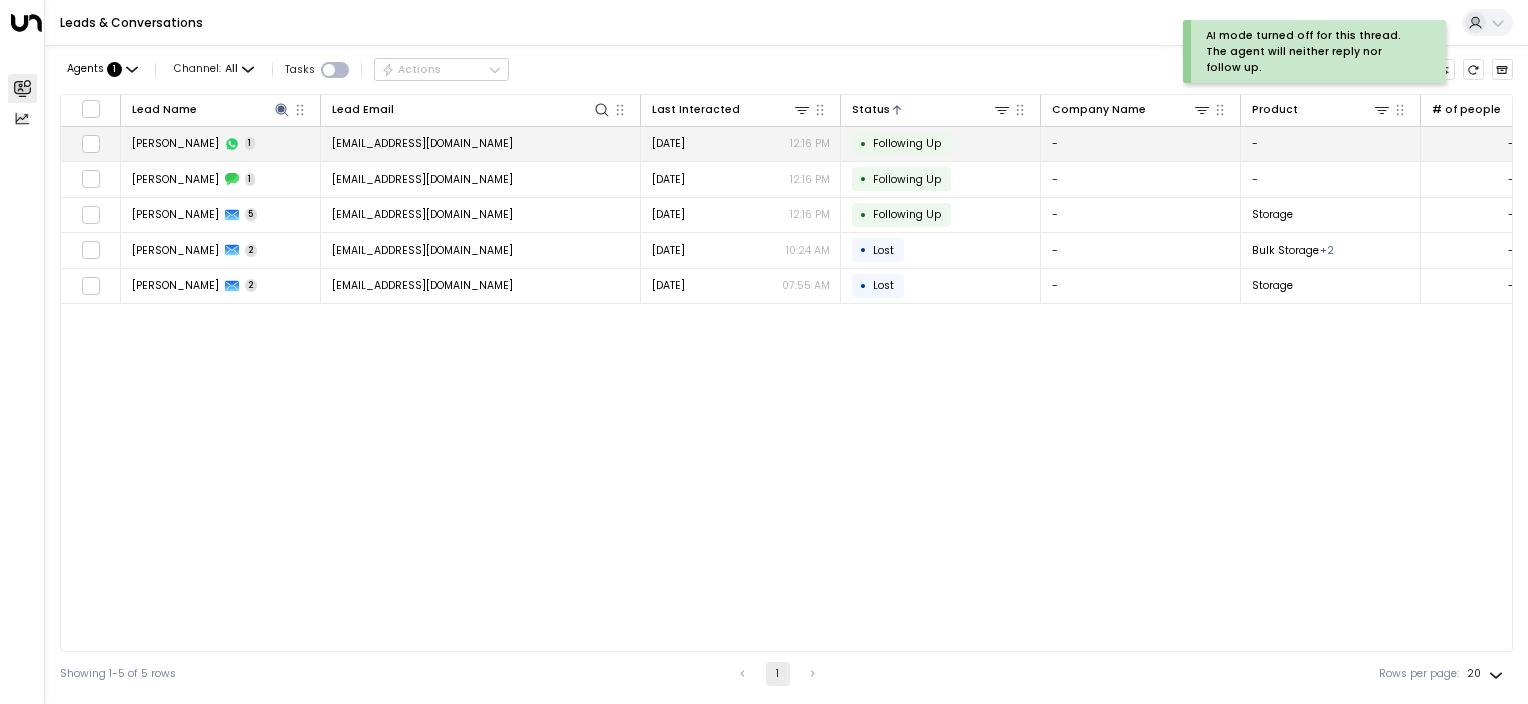 click on "[EMAIL_ADDRESS][DOMAIN_NAME]" at bounding box center (481, 144) 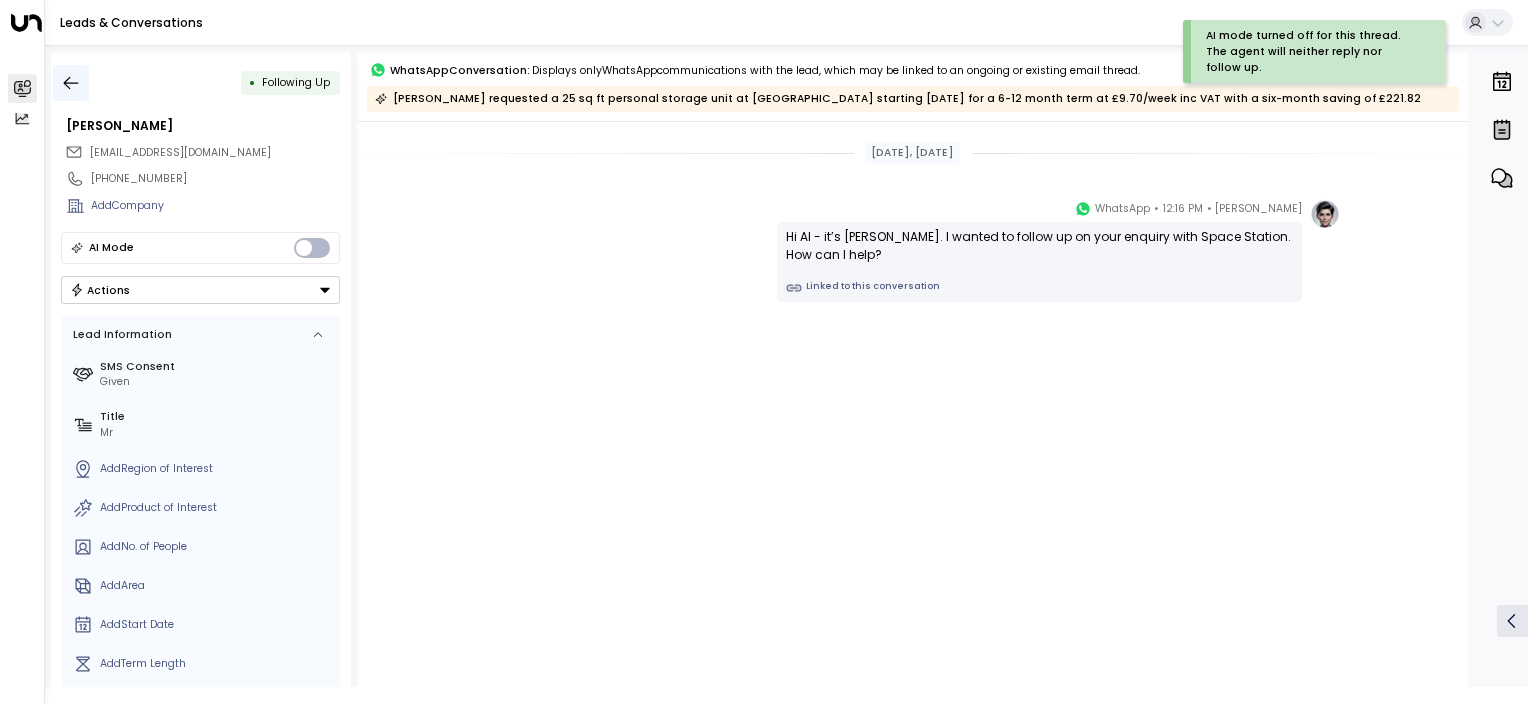 click 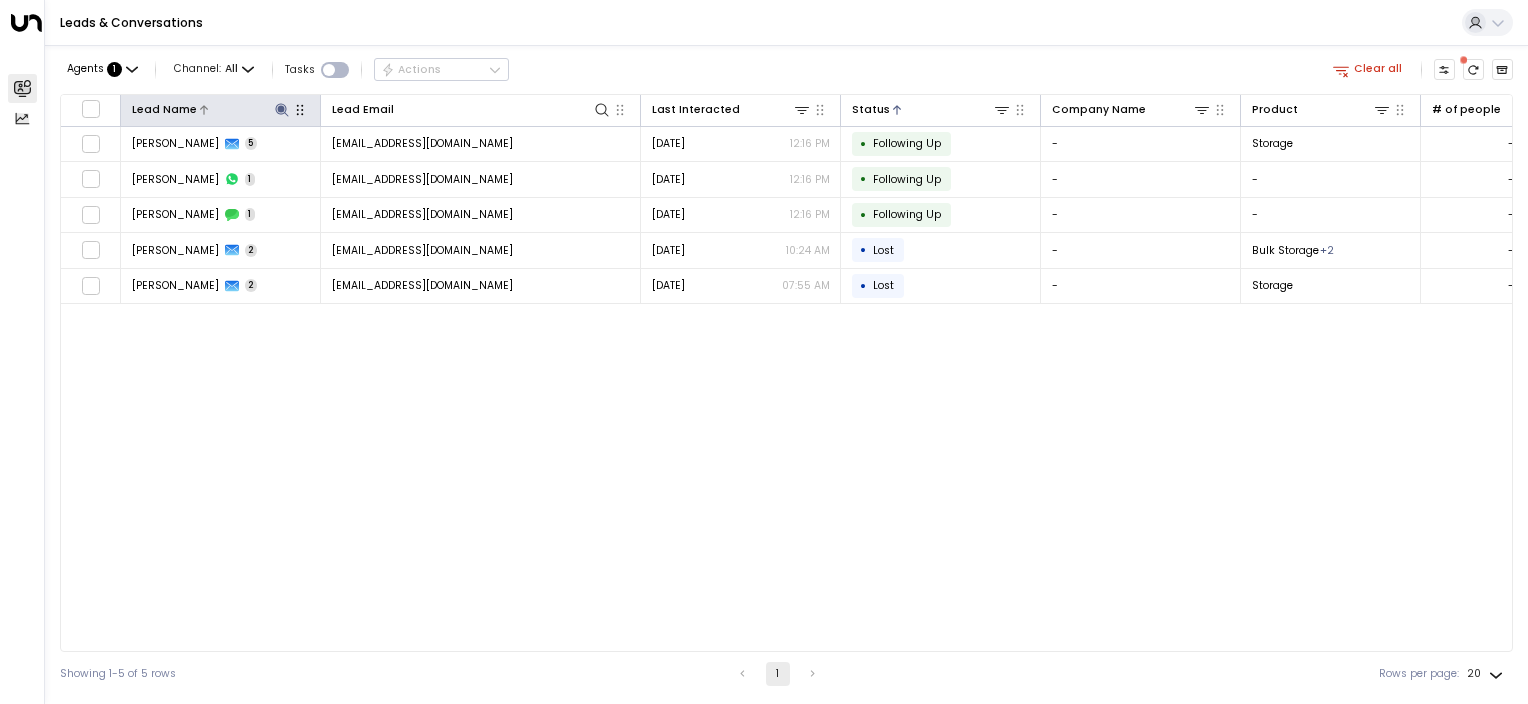 click 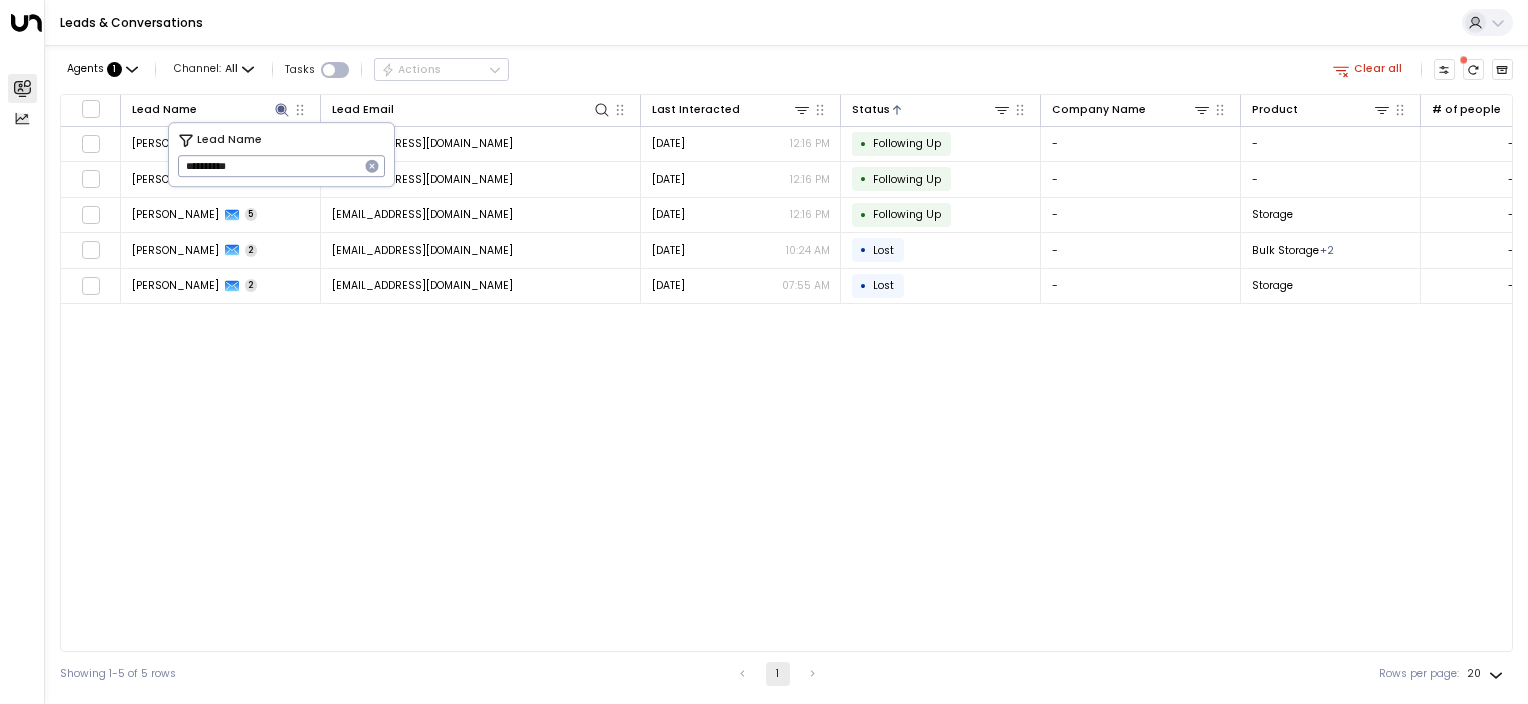 drag, startPoint x: 266, startPoint y: 168, endPoint x: -4, endPoint y: 34, distance: 301.42328 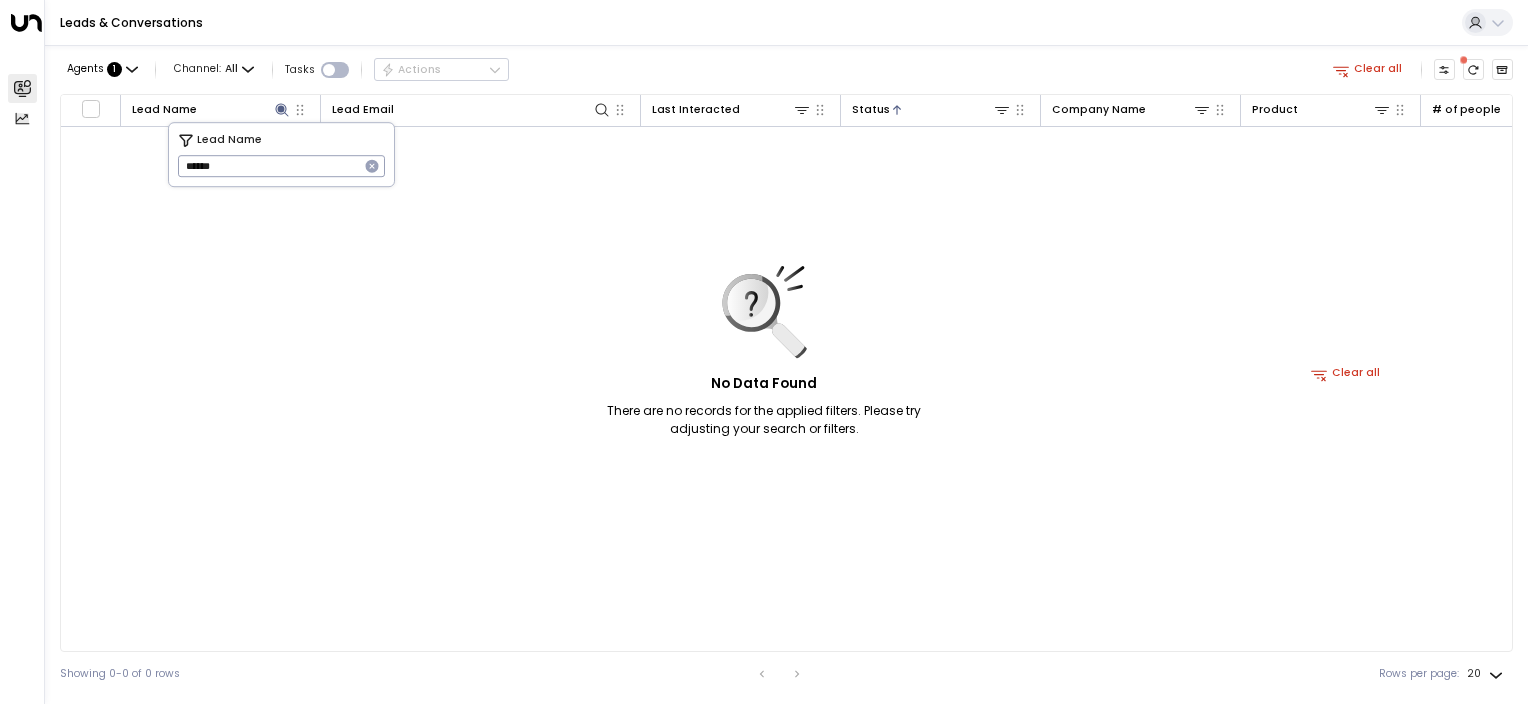 click on "******" at bounding box center [268, 166] 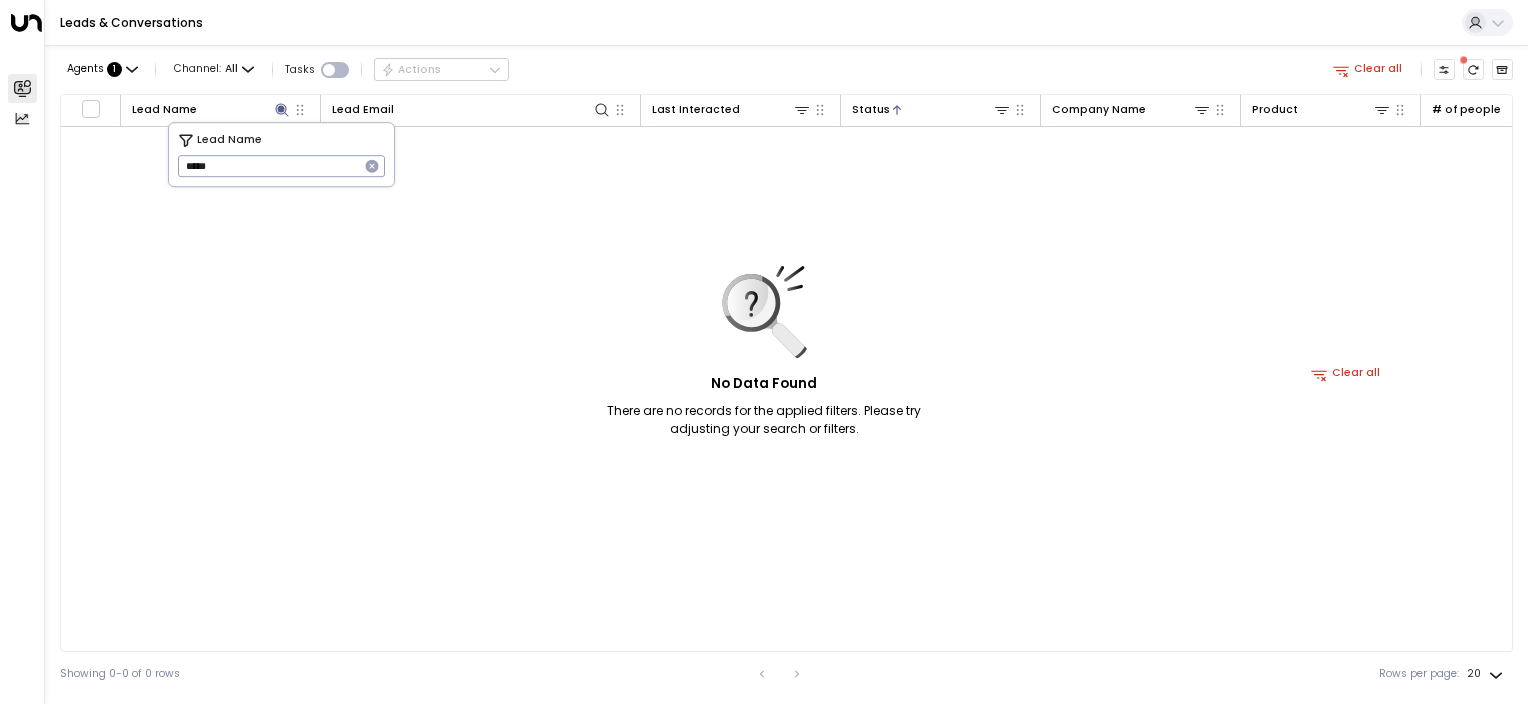 type on "****" 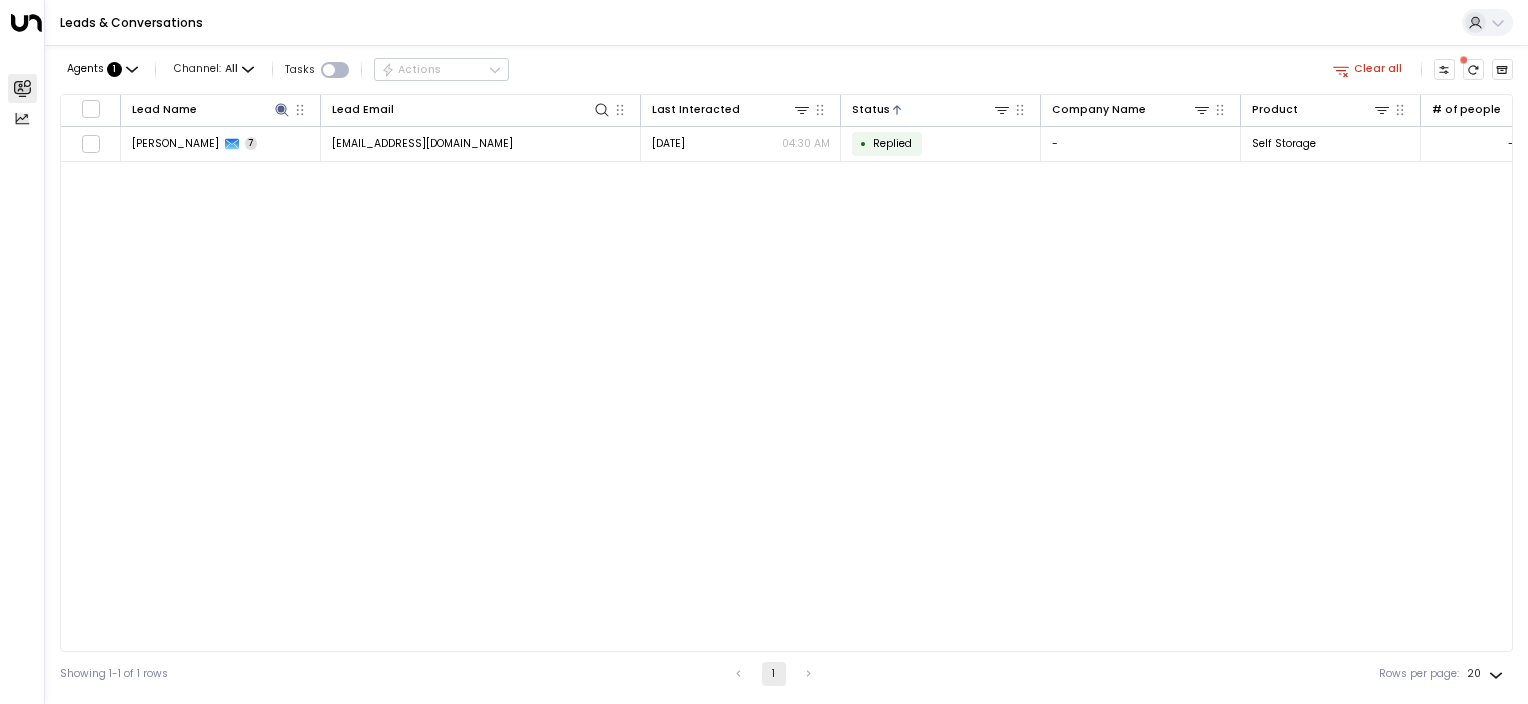 click on "Lead Name Lead Email Last Interacted Status Company Name Product # of people AI mode Trigger Phone Region Location [PERSON_NAME] 7 [EMAIL_ADDRESS][DOMAIN_NAME] [DATE] 04:30 AM • Replied - Self Storage - [EMAIL_ADDRESS][DOMAIN_NAME] [PHONE_NUMBER] [GEOGRAPHIC_DATA] Slough" at bounding box center (786, 373) 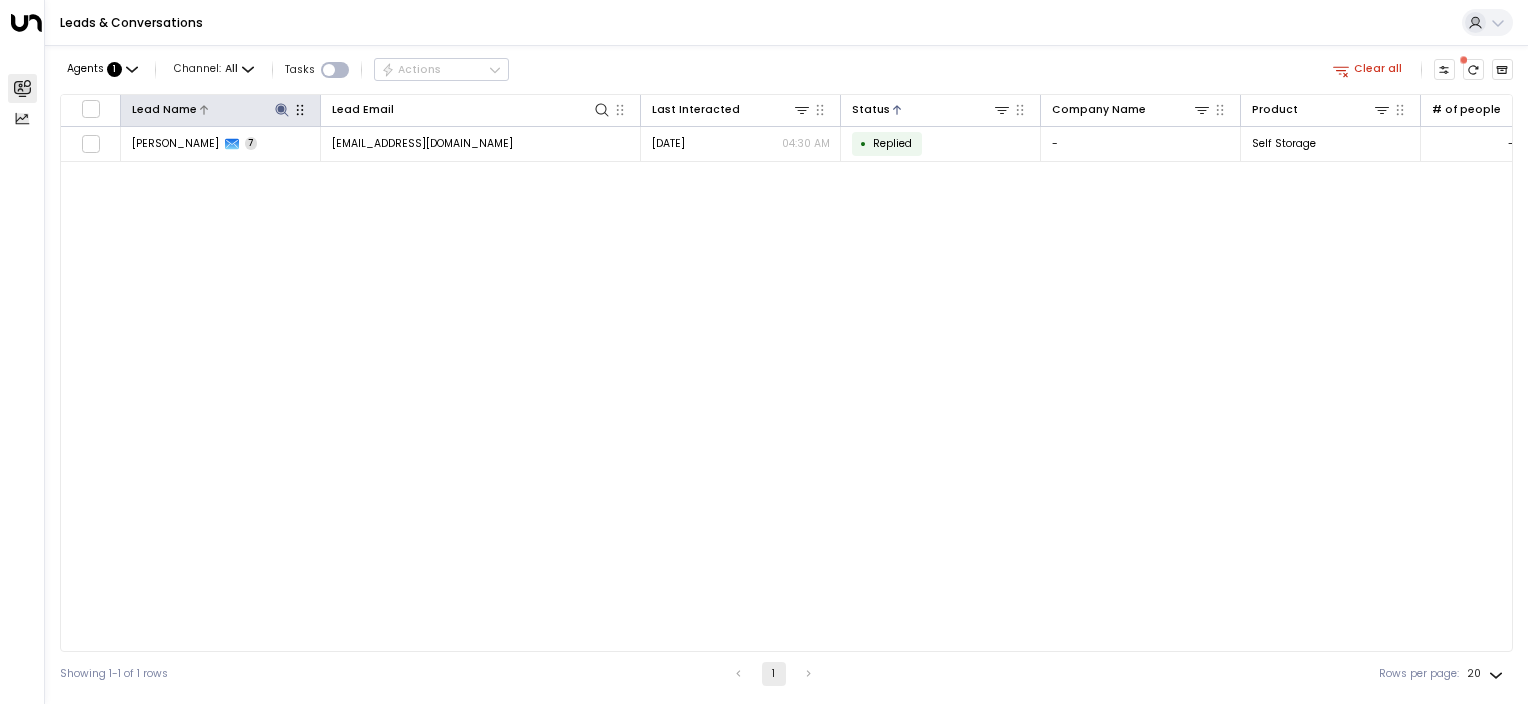 click 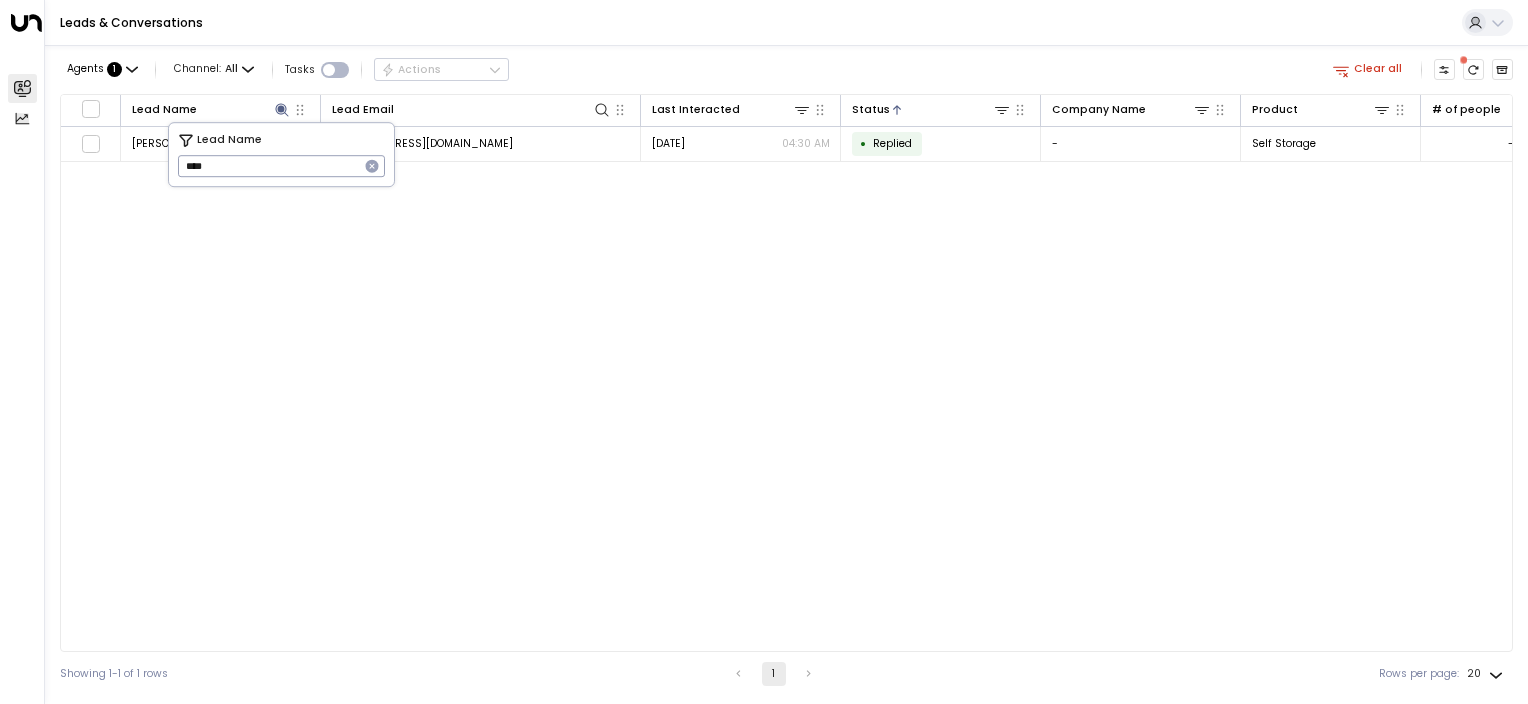 drag, startPoint x: 266, startPoint y: 174, endPoint x: 54, endPoint y: 125, distance: 217.58907 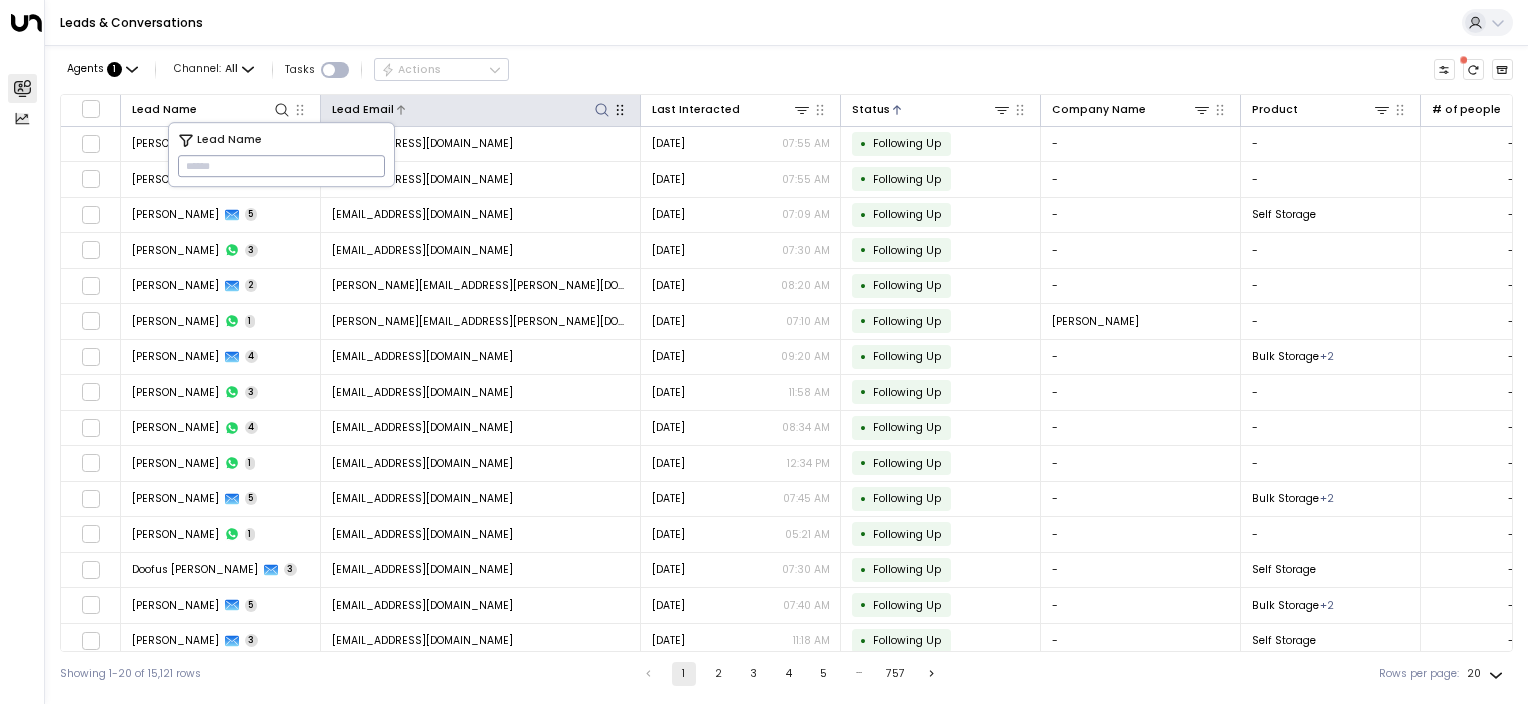 click 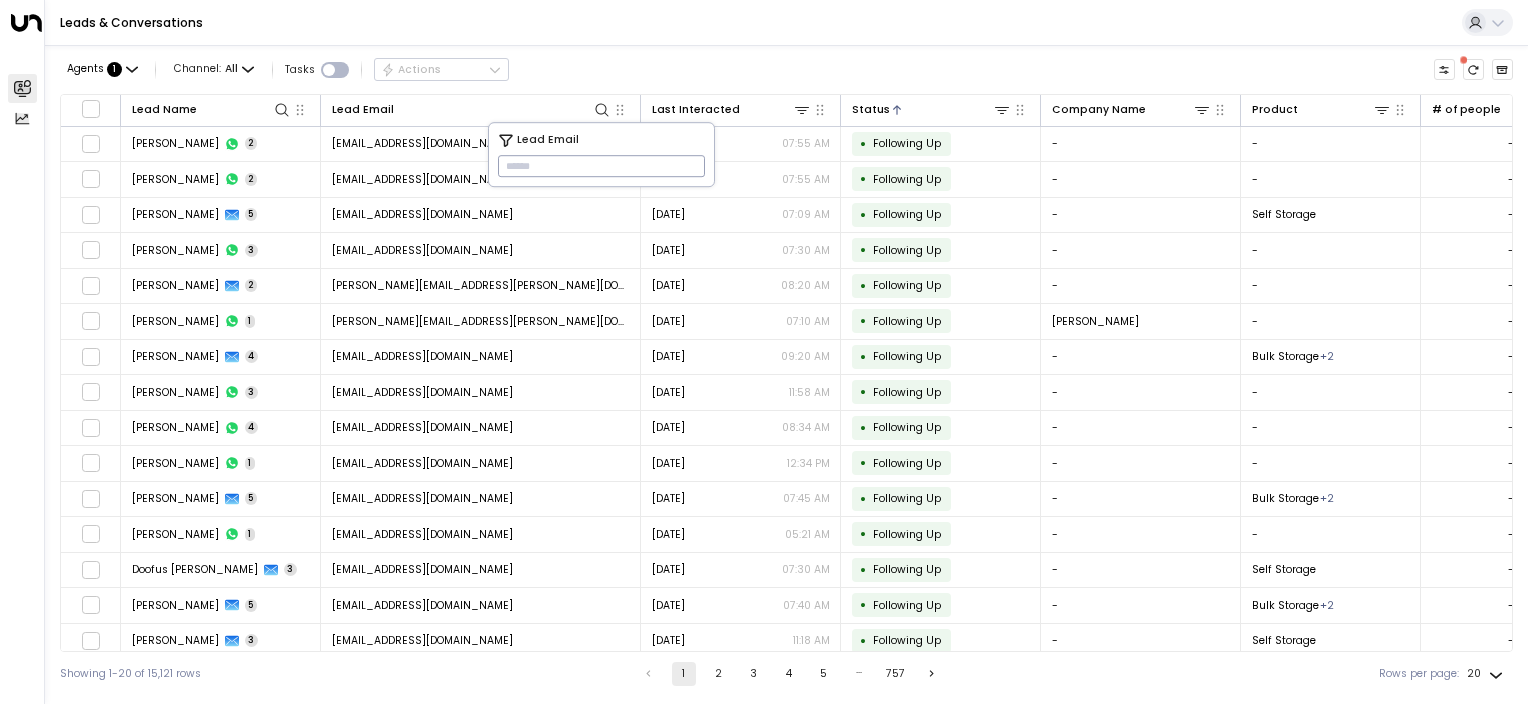 click at bounding box center (601, 166) 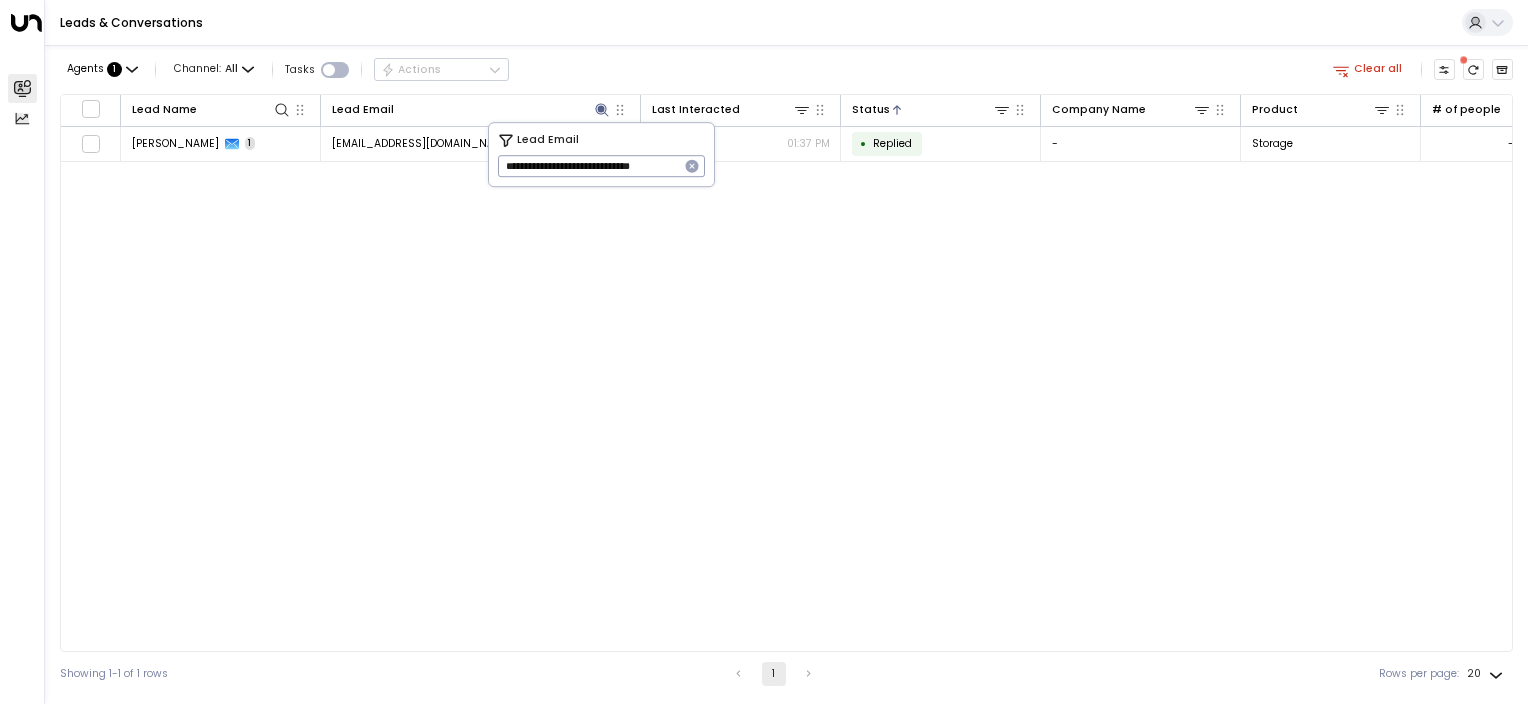 click on "Lead Name Lead Email Last Interacted Status Company Name Product # of people AI mode Trigger Phone Region Location [PERSON_NAME] 1 [EMAIL_ADDRESS][DOMAIN_NAME] [DATE] 01:37 PM • Replied - Storage - [EMAIL_ADDRESS][DOMAIN_NAME] [PHONE_NUMBER] [GEOGRAPHIC_DATA] [GEOGRAPHIC_DATA]" at bounding box center (786, 373) 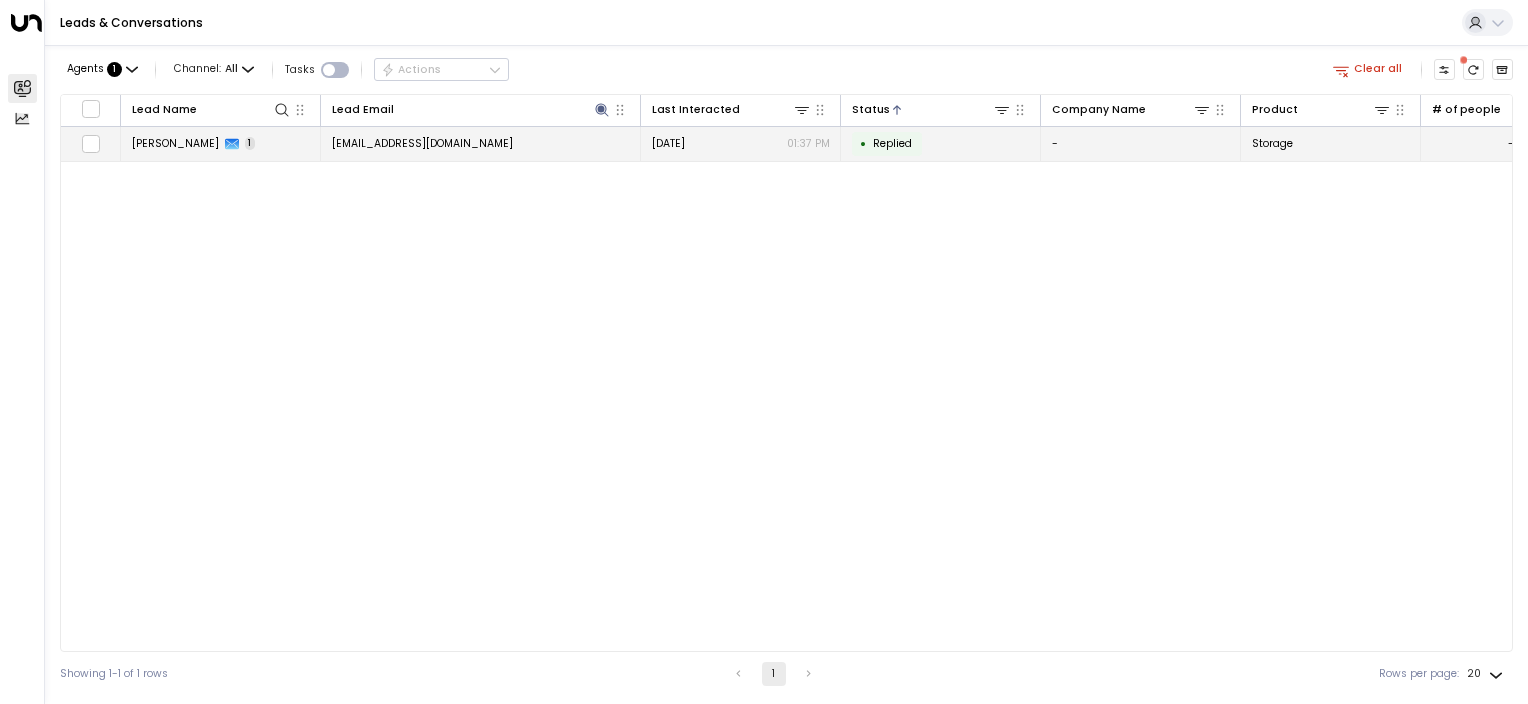 click on "[EMAIL_ADDRESS][DOMAIN_NAME]" at bounding box center (481, 144) 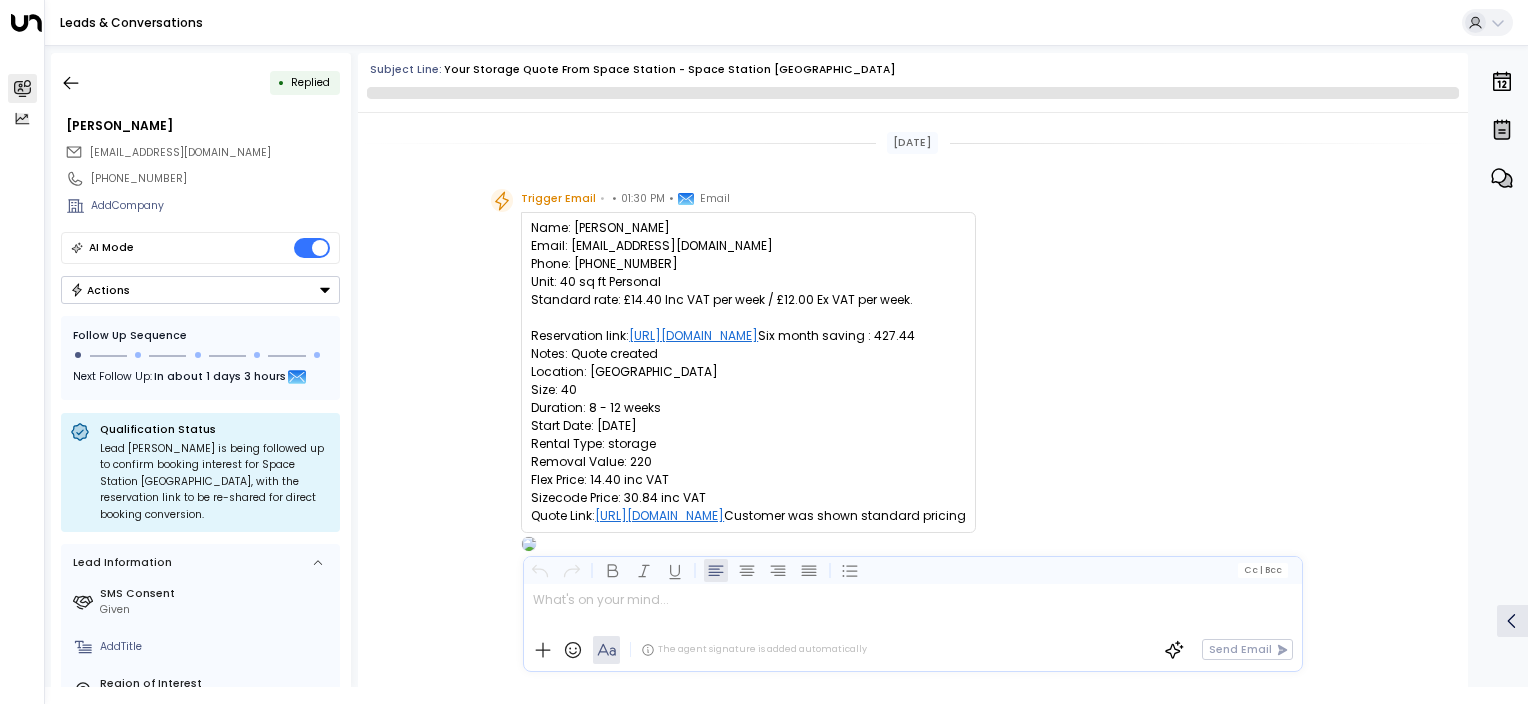 scroll, scrollTop: 737, scrollLeft: 0, axis: vertical 